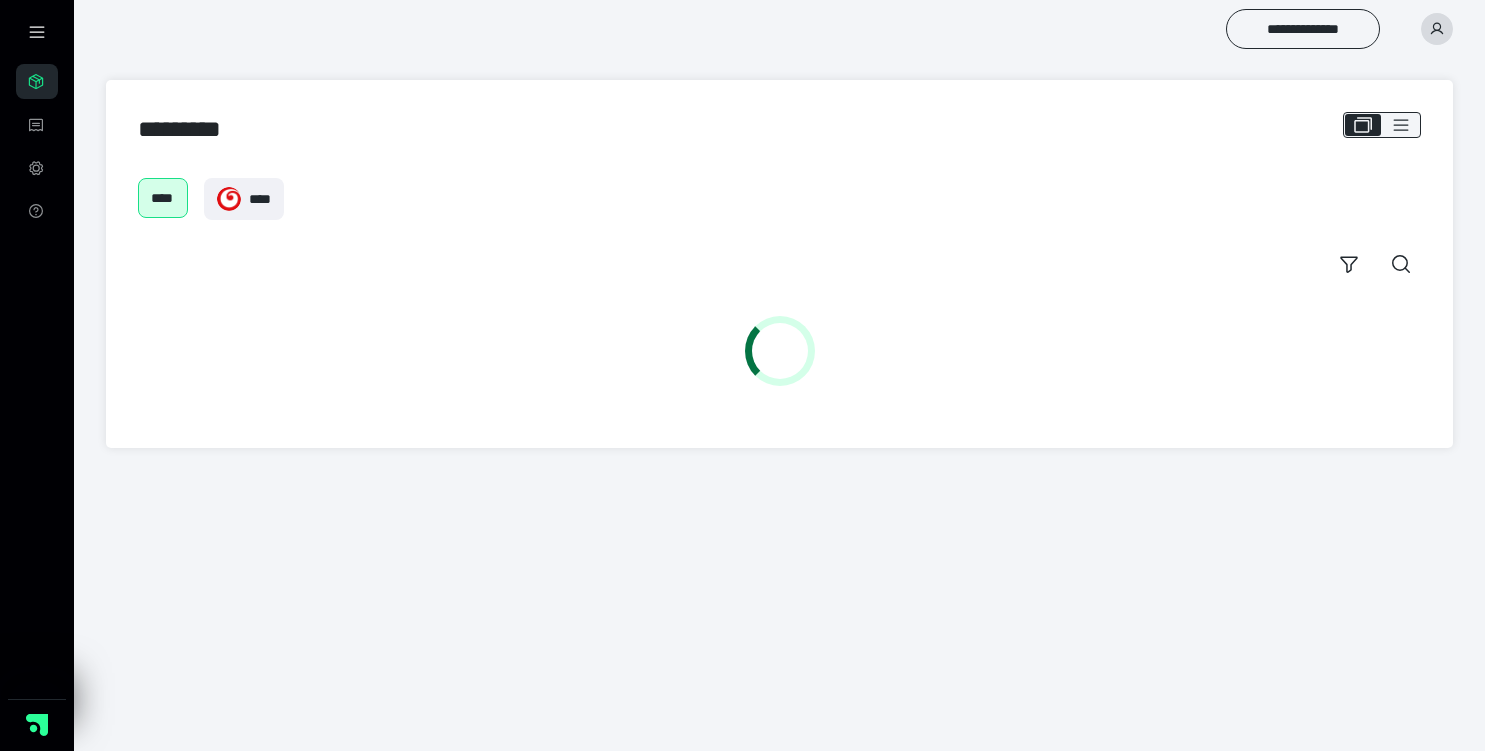 scroll, scrollTop: 0, scrollLeft: 0, axis: both 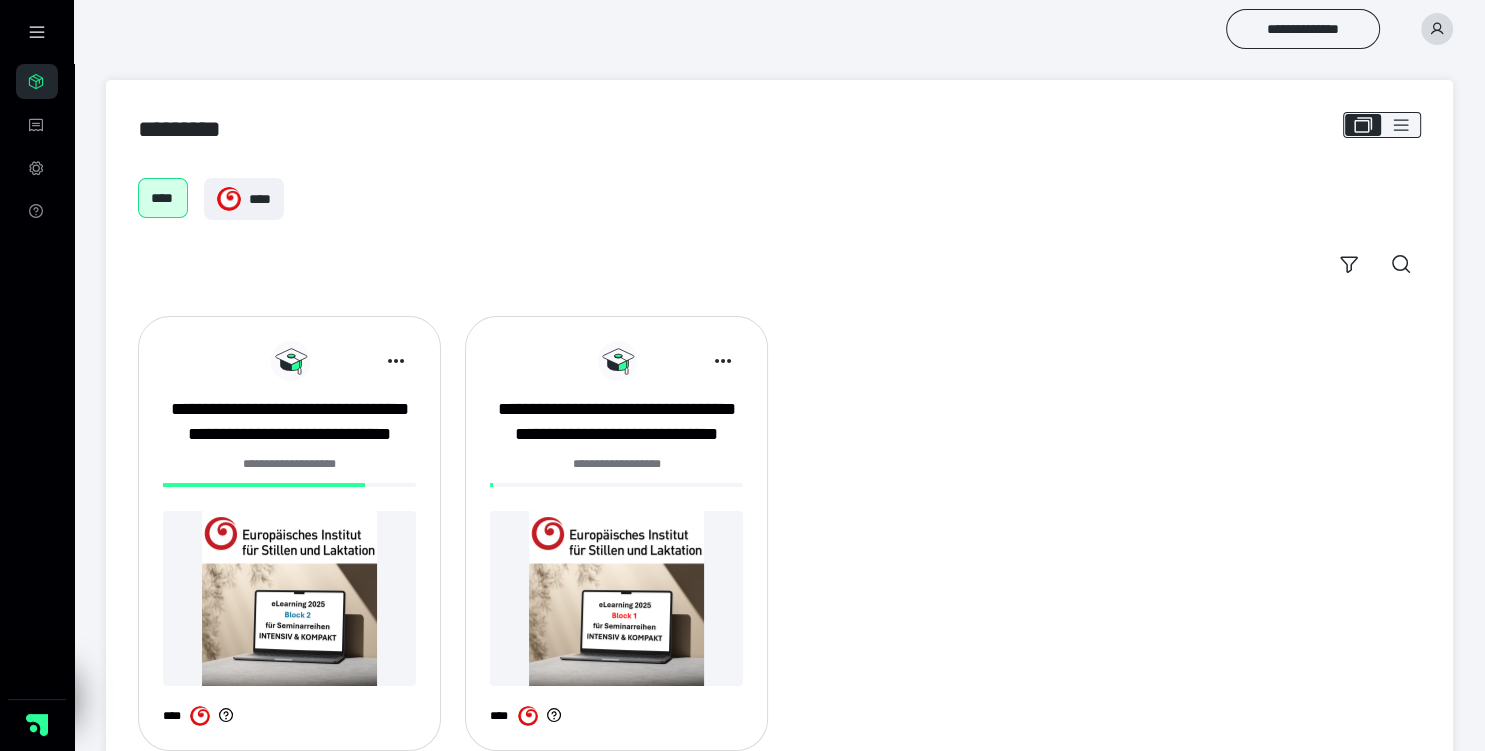 click at bounding box center (289, 598) 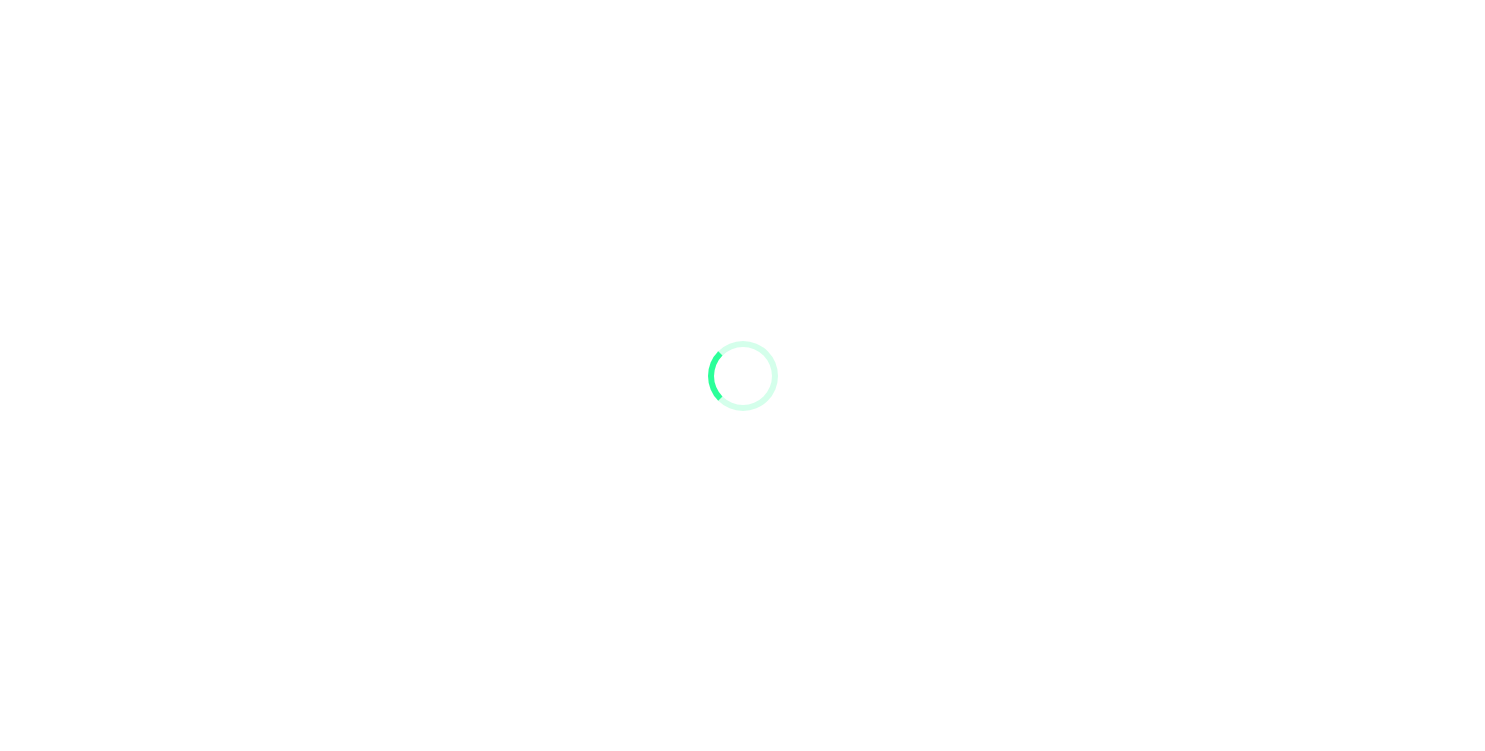 scroll, scrollTop: 0, scrollLeft: 0, axis: both 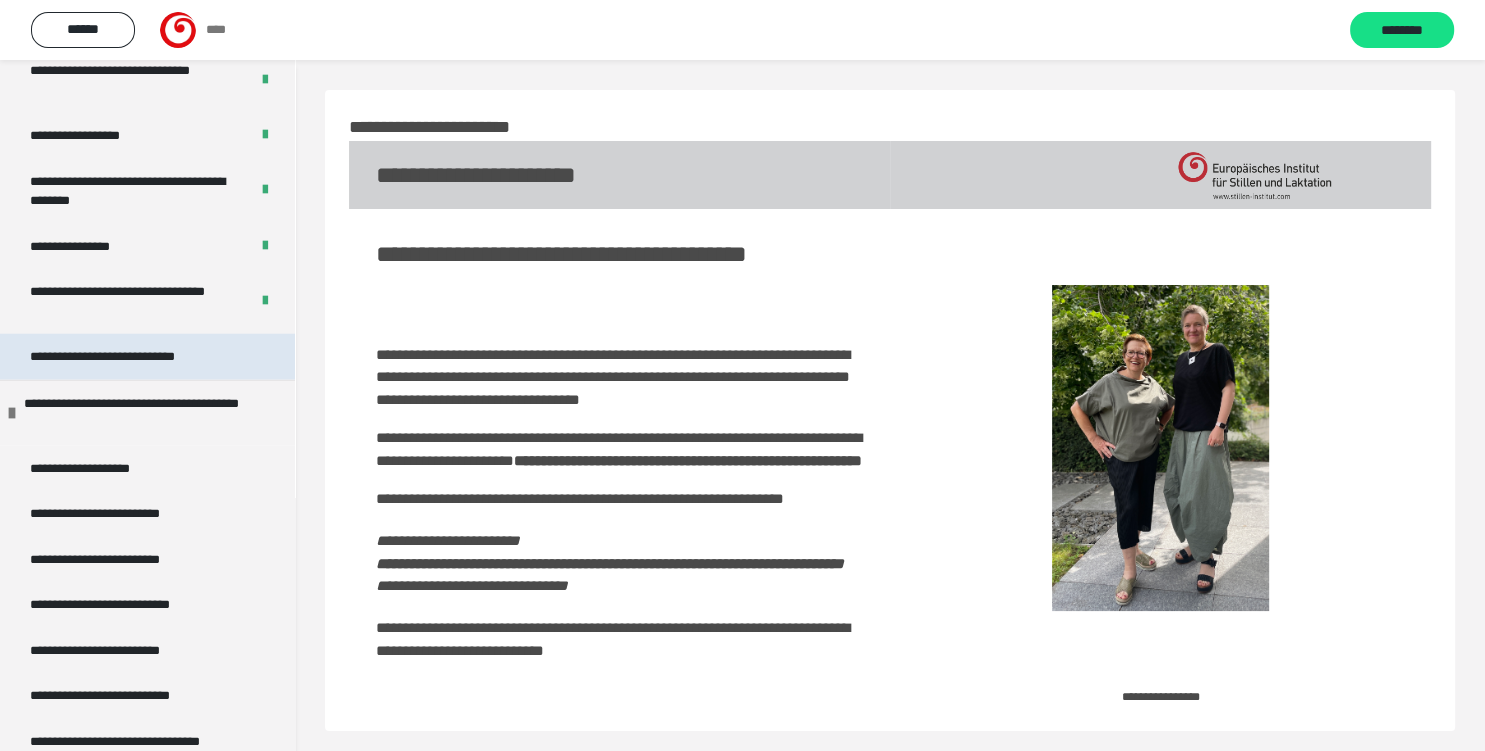 click on "**********" at bounding box center [131, 357] 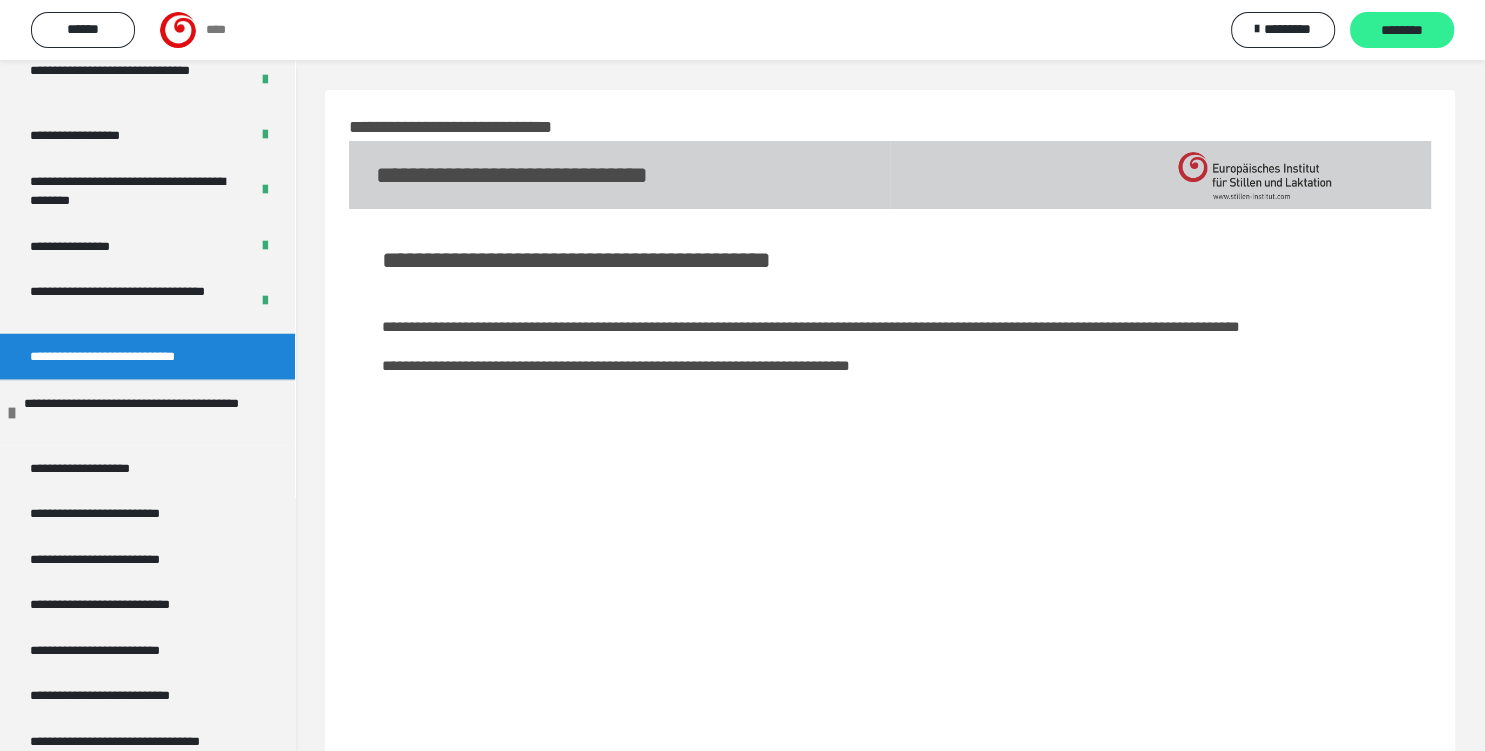 click on "********" at bounding box center [1402, 31] 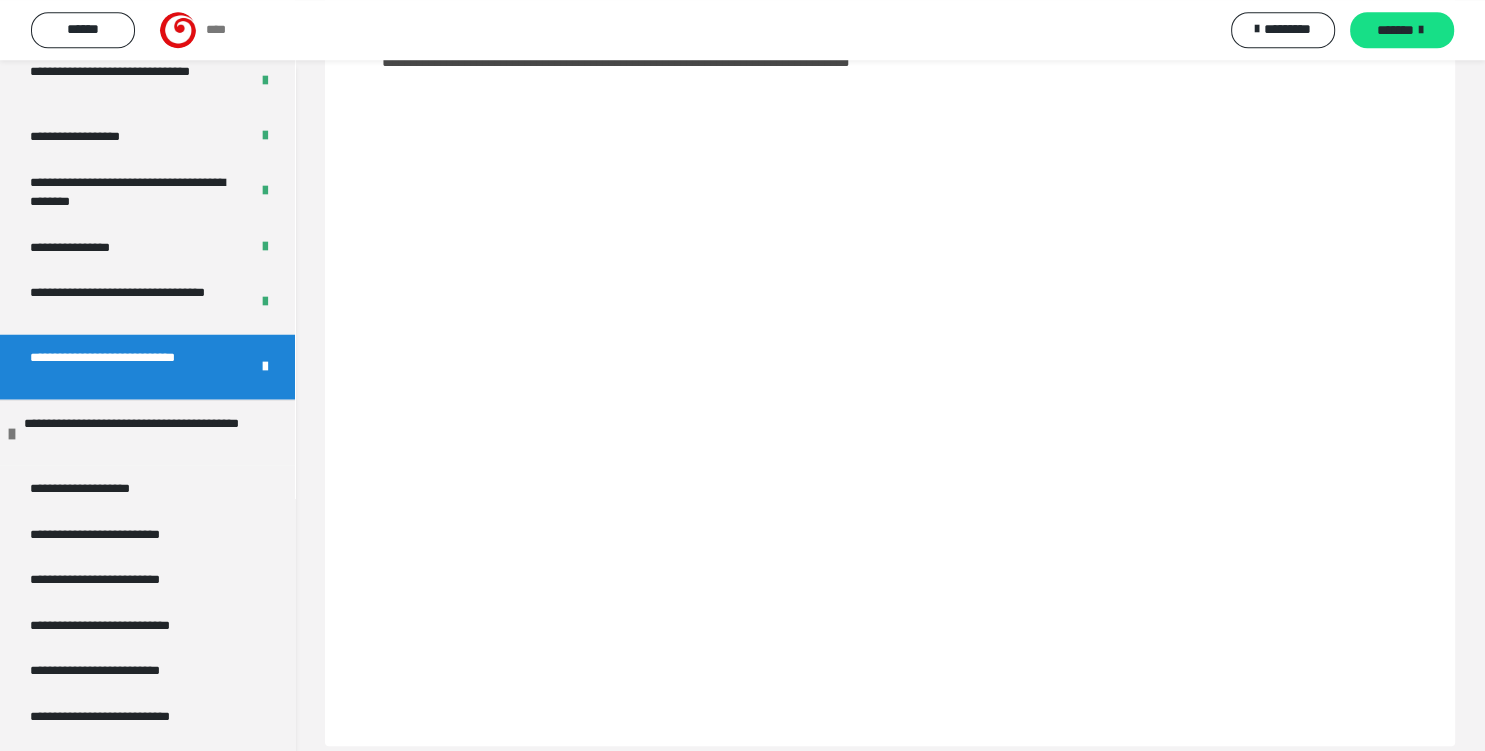 scroll, scrollTop: 320, scrollLeft: 0, axis: vertical 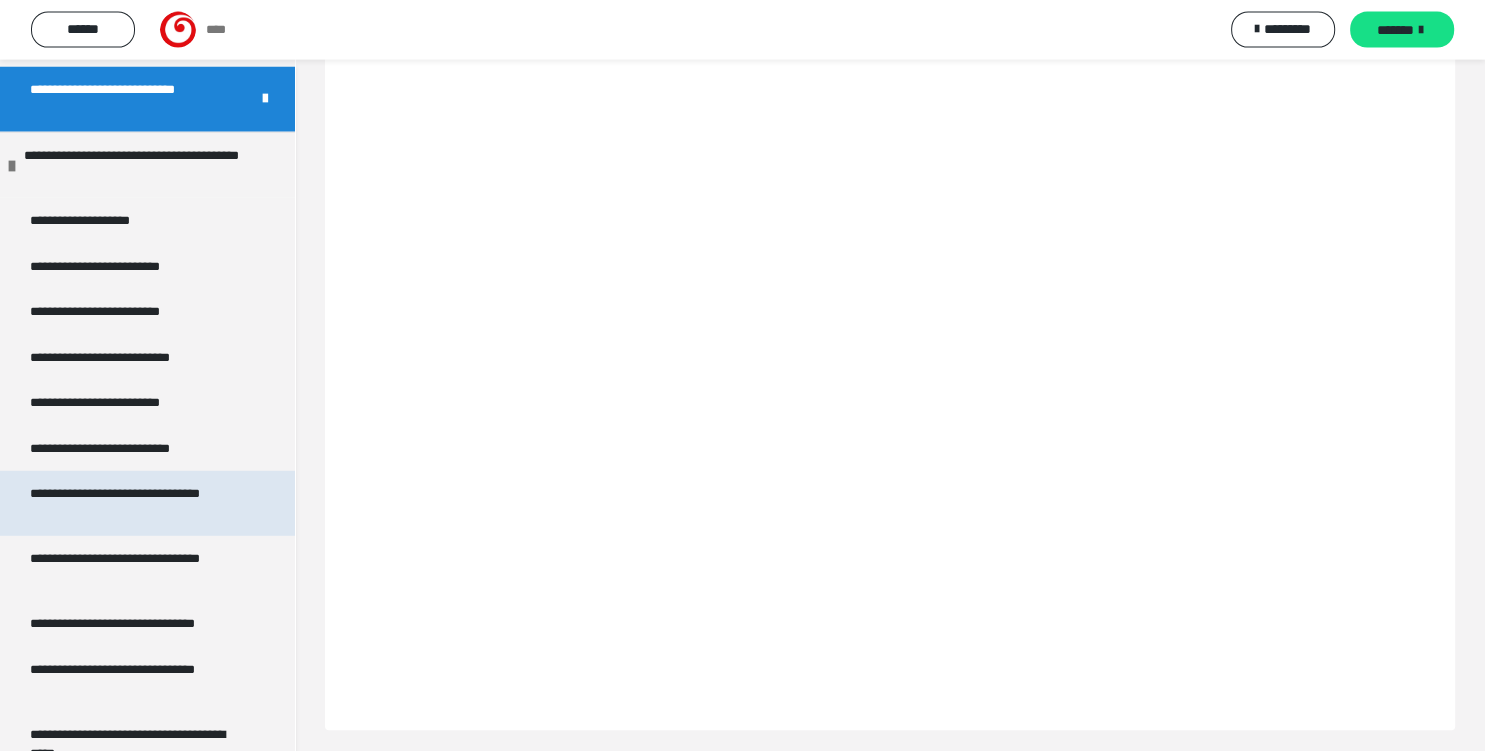 click on "**********" at bounding box center [139, 503] 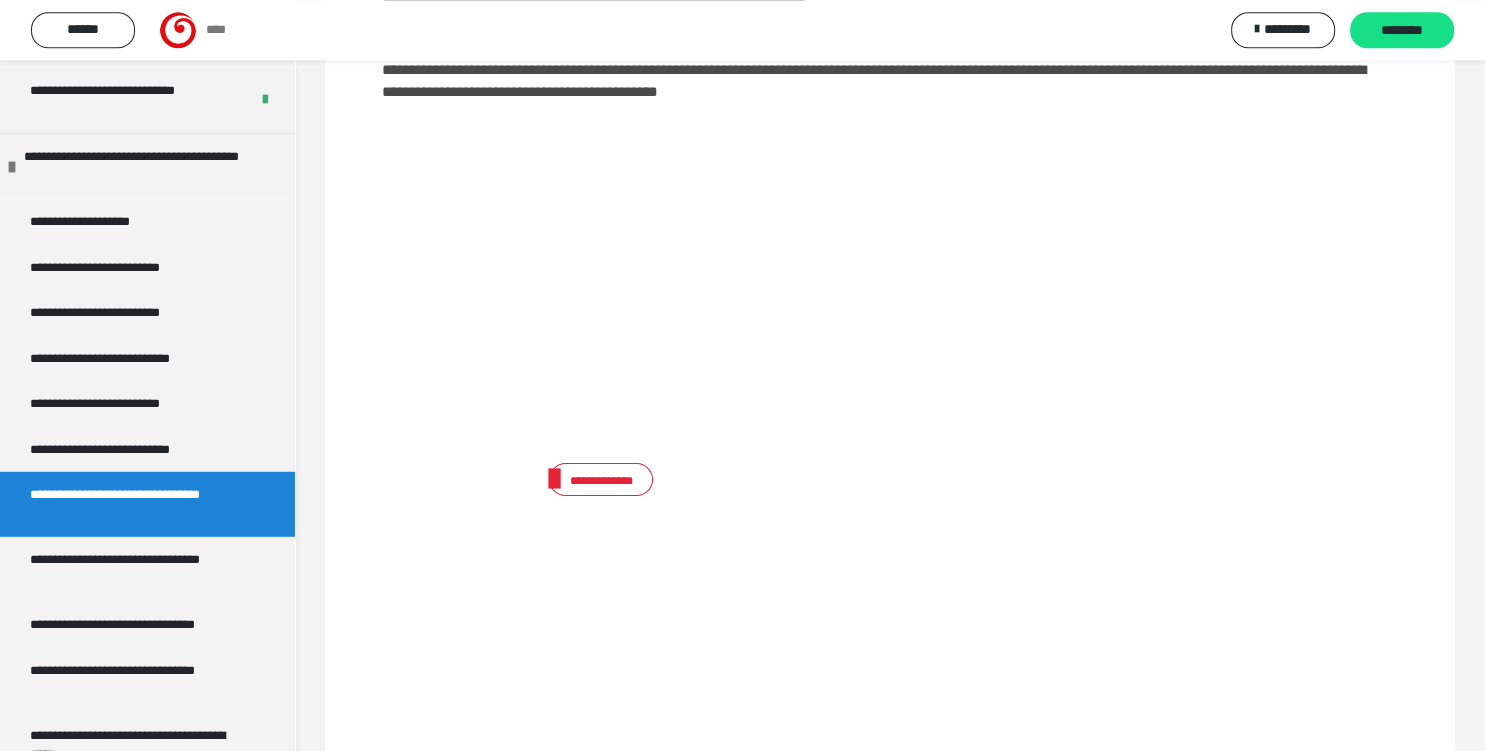scroll, scrollTop: 313, scrollLeft: 0, axis: vertical 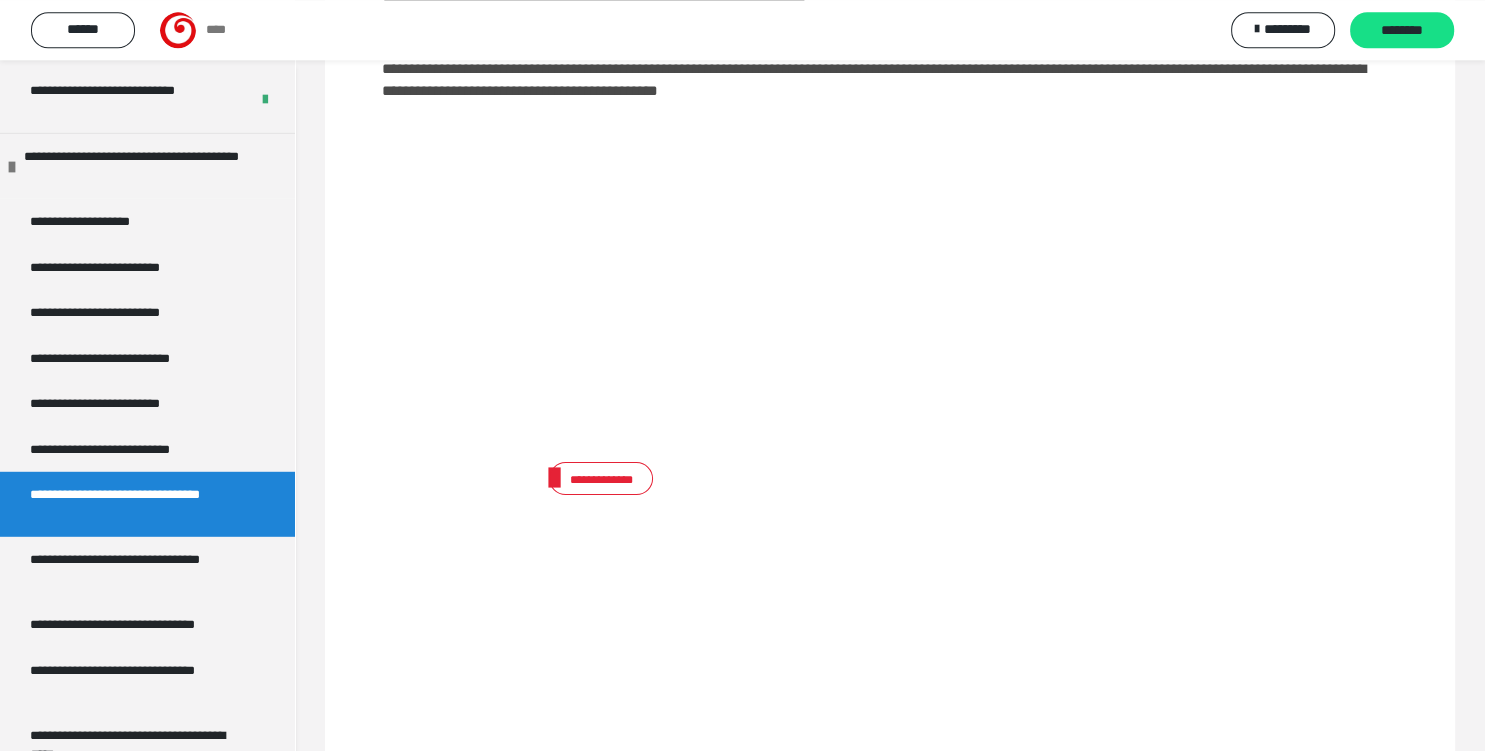 click on "**********" at bounding box center [601, 479] 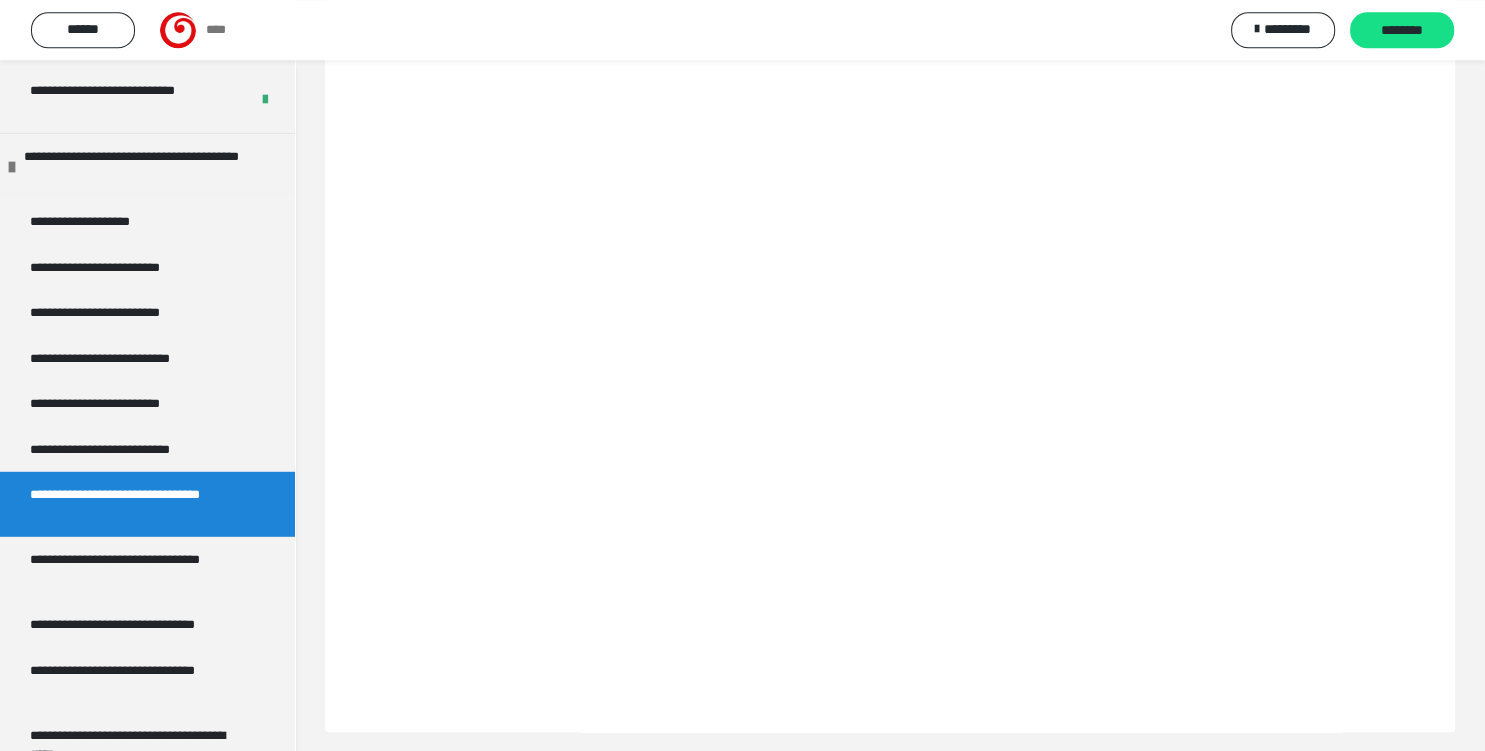 scroll, scrollTop: 904, scrollLeft: 0, axis: vertical 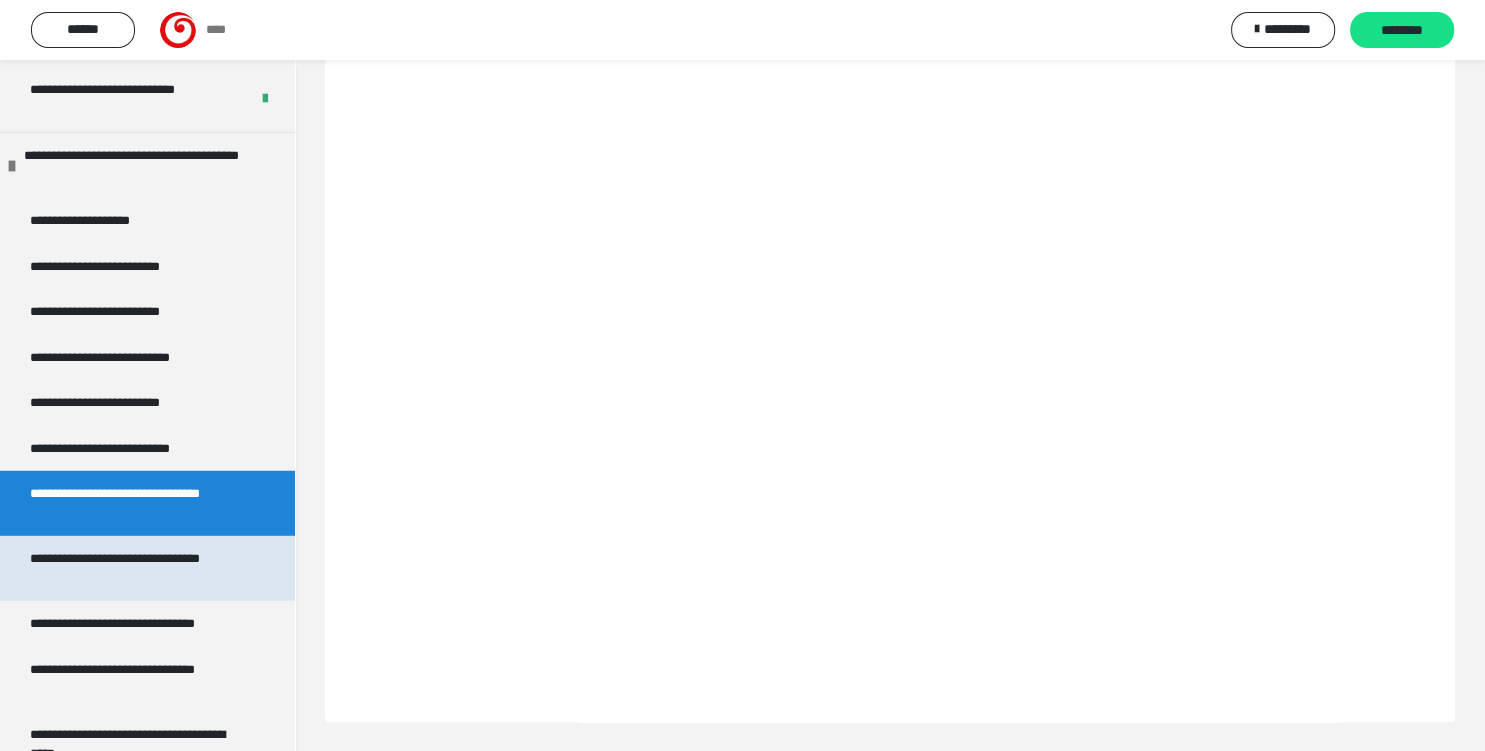 click on "**********" at bounding box center (139, 568) 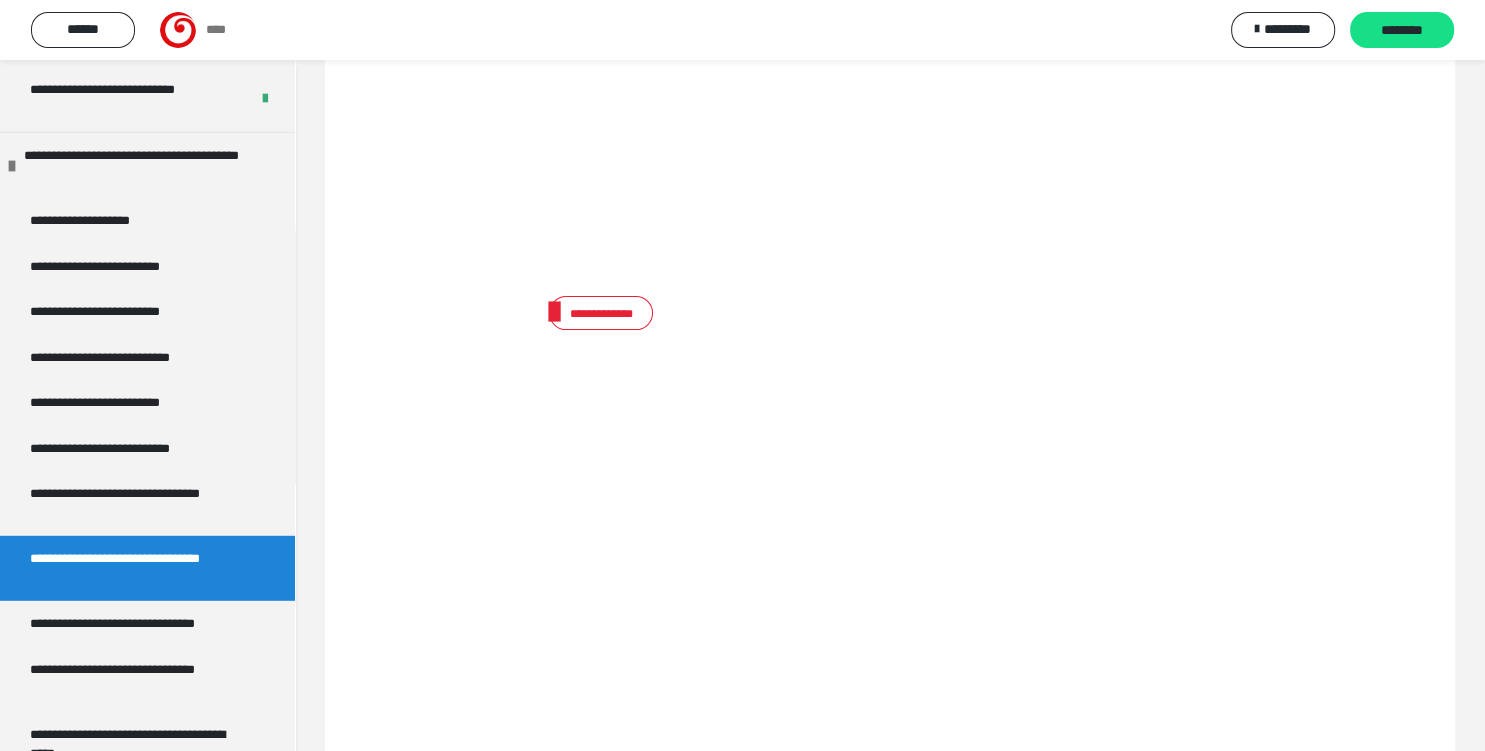 scroll, scrollTop: 503, scrollLeft: 0, axis: vertical 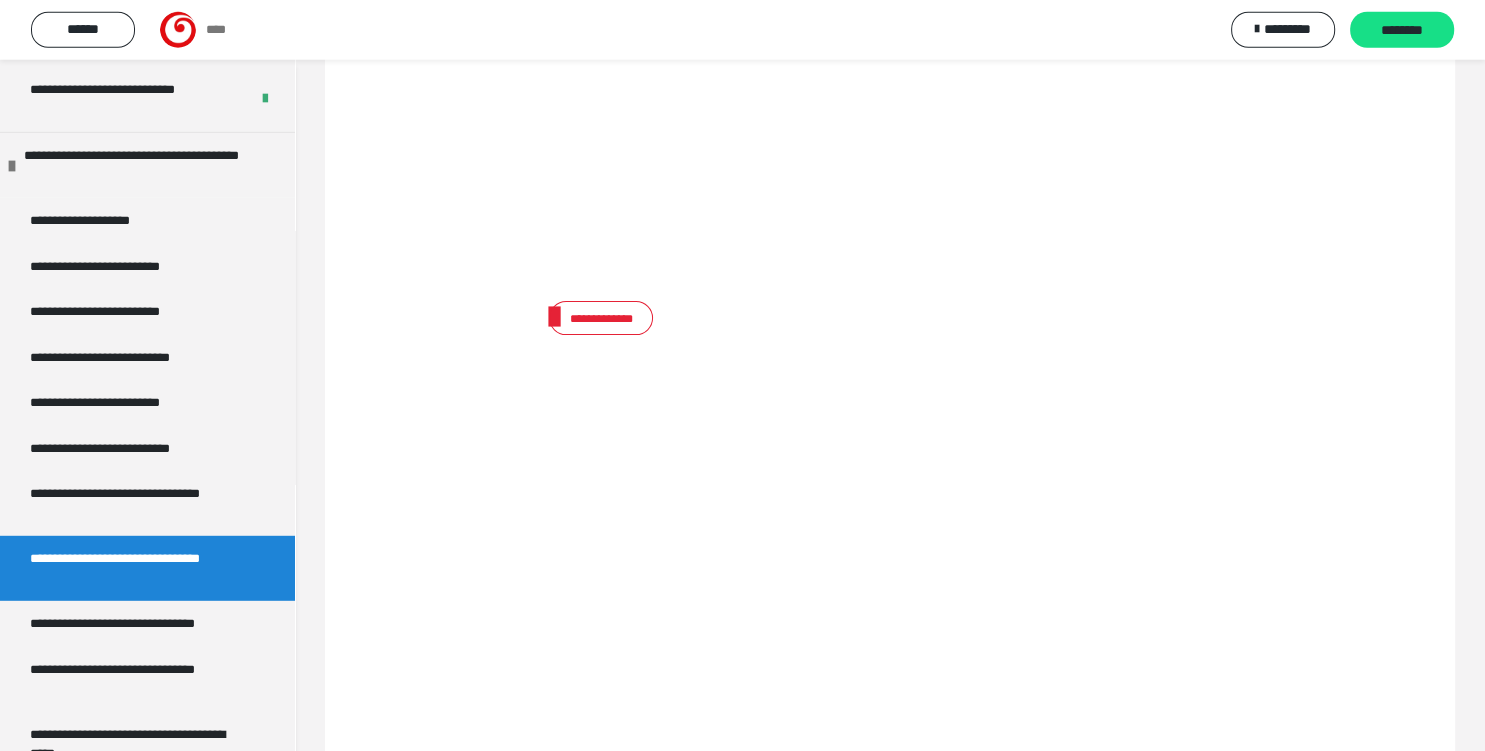 click on "**********" at bounding box center [601, 318] 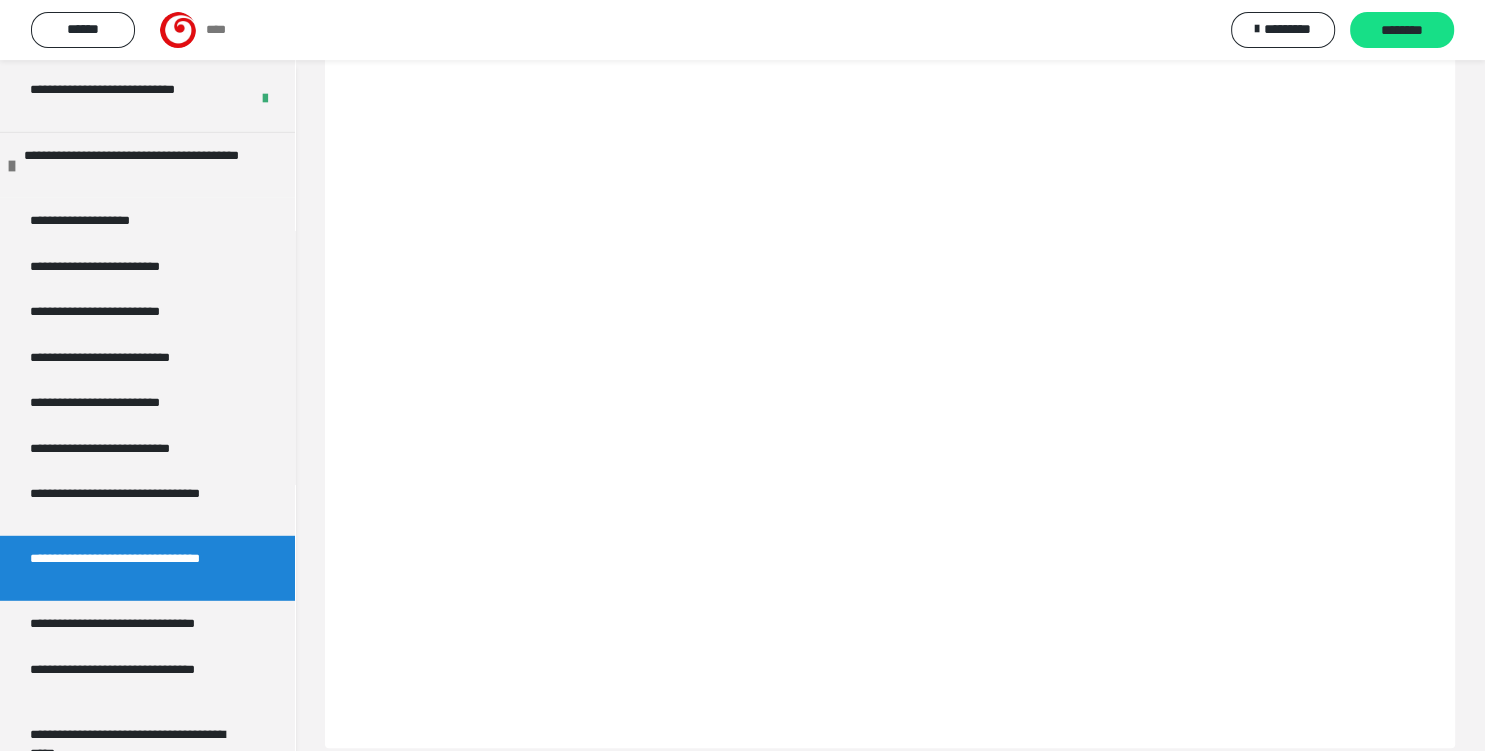 scroll, scrollTop: 964, scrollLeft: 0, axis: vertical 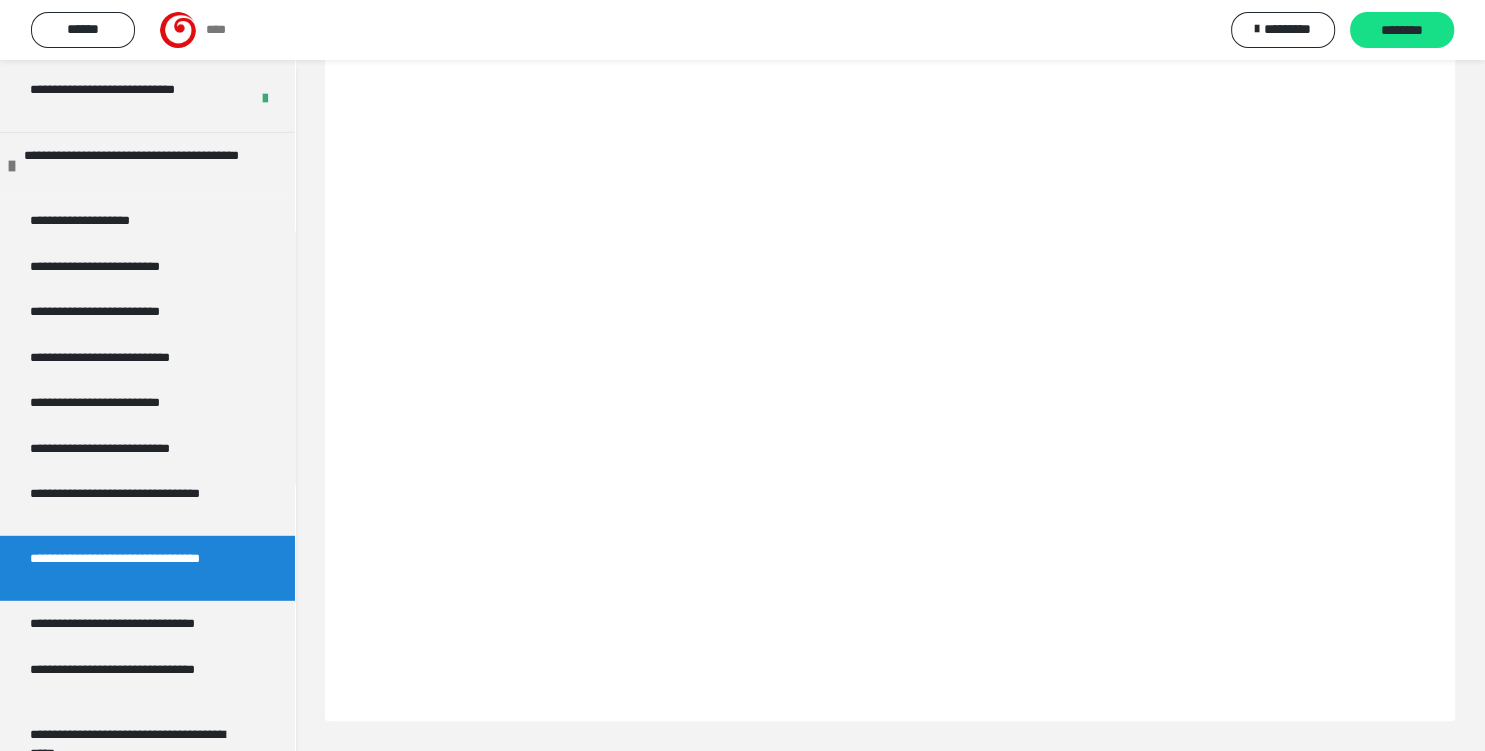 click on "**********" at bounding box center (139, 568) 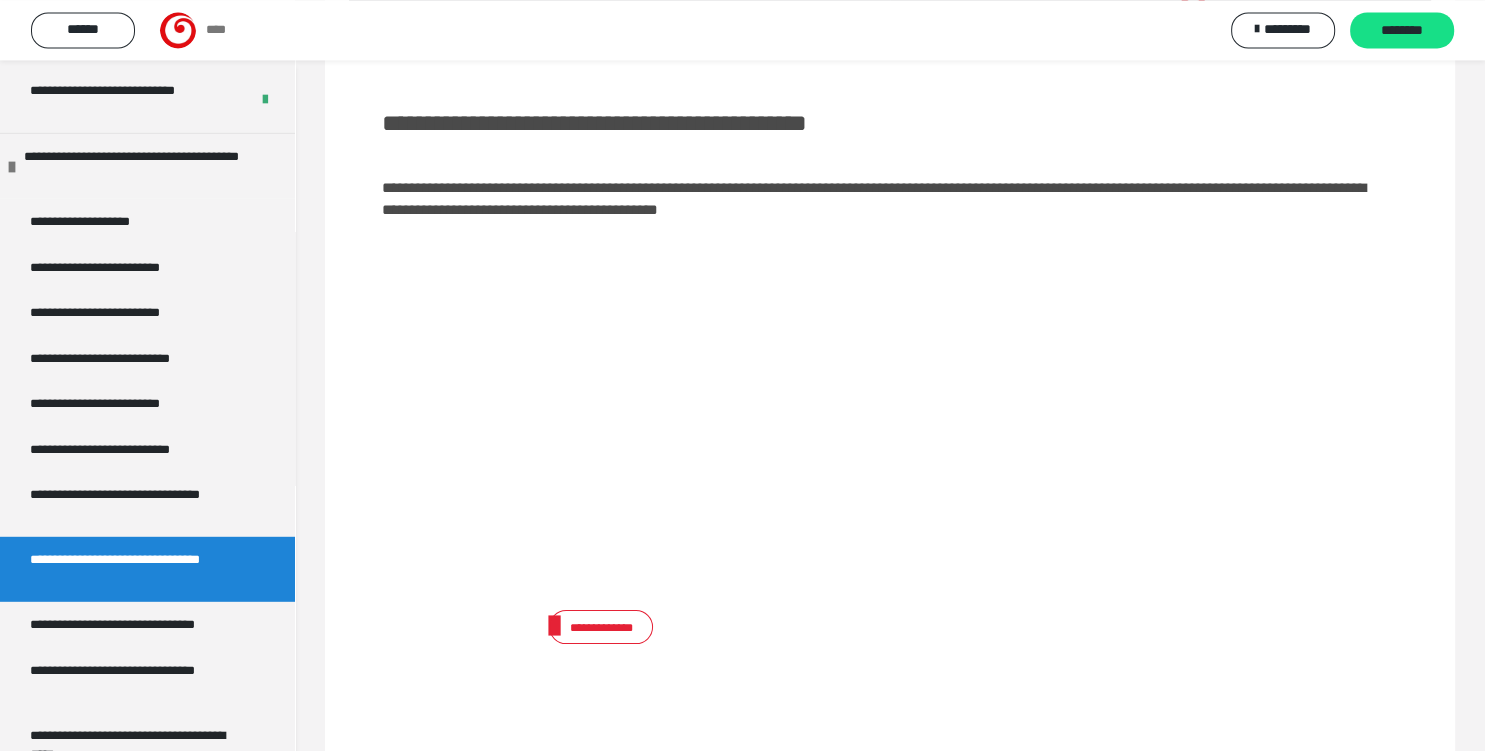 scroll, scrollTop: 204, scrollLeft: 0, axis: vertical 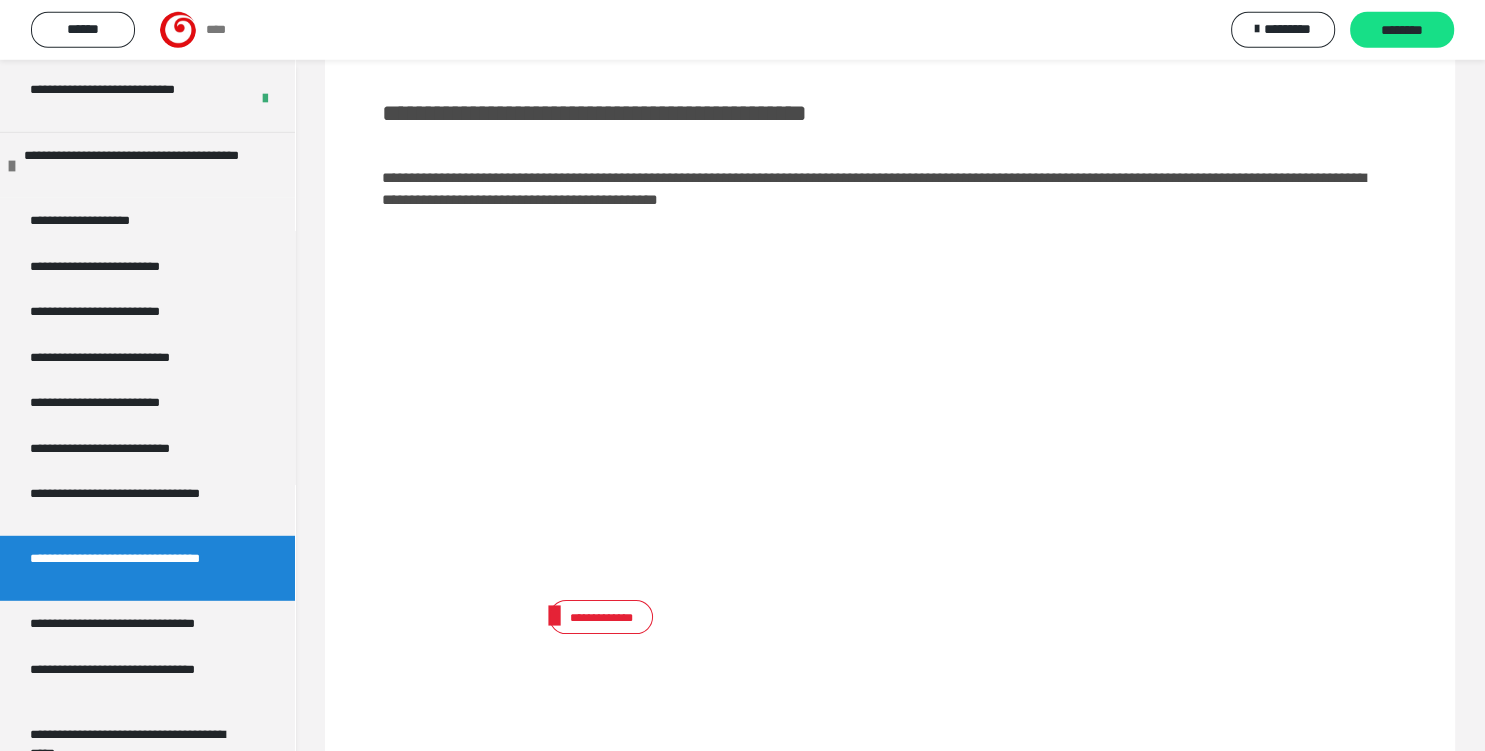 click on "**********" at bounding box center (601, 617) 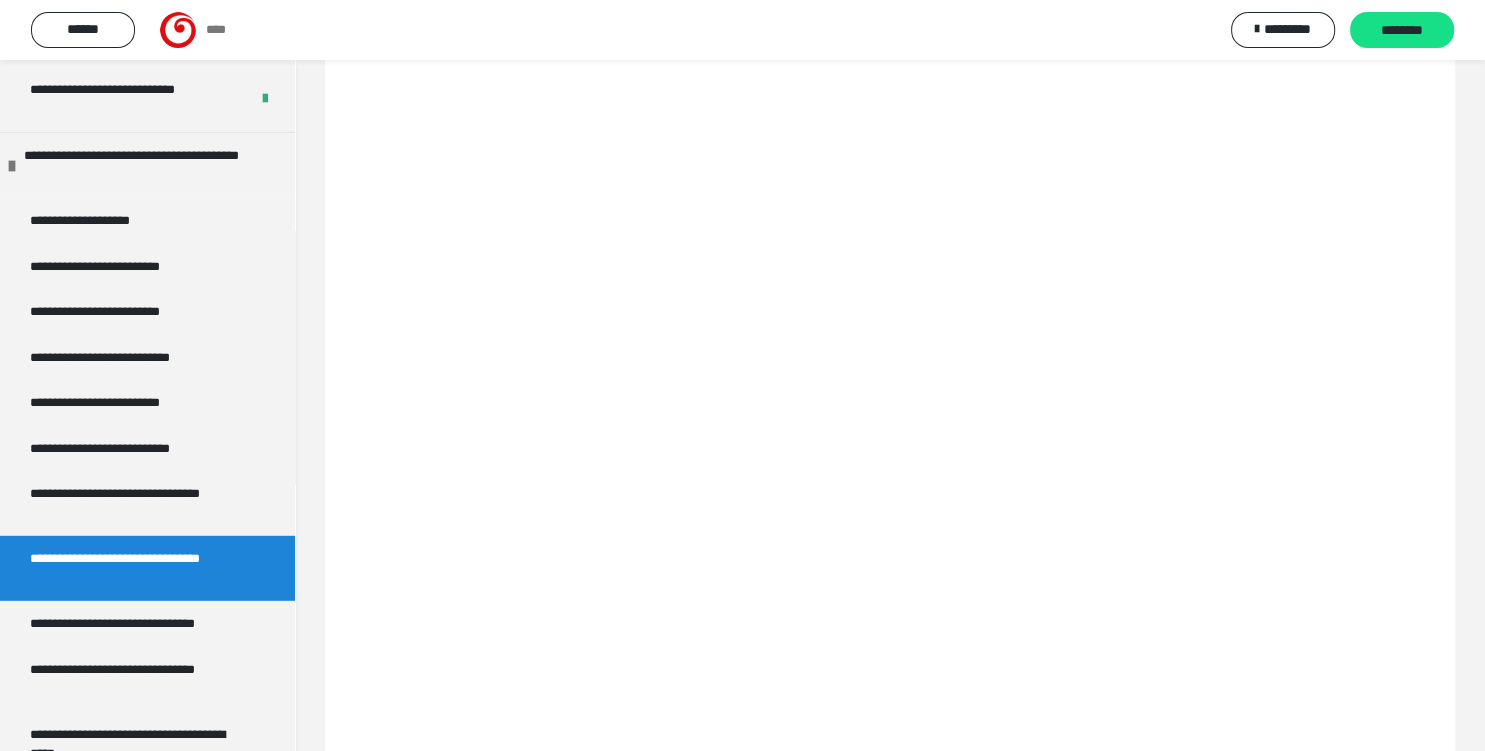 scroll, scrollTop: 796, scrollLeft: 0, axis: vertical 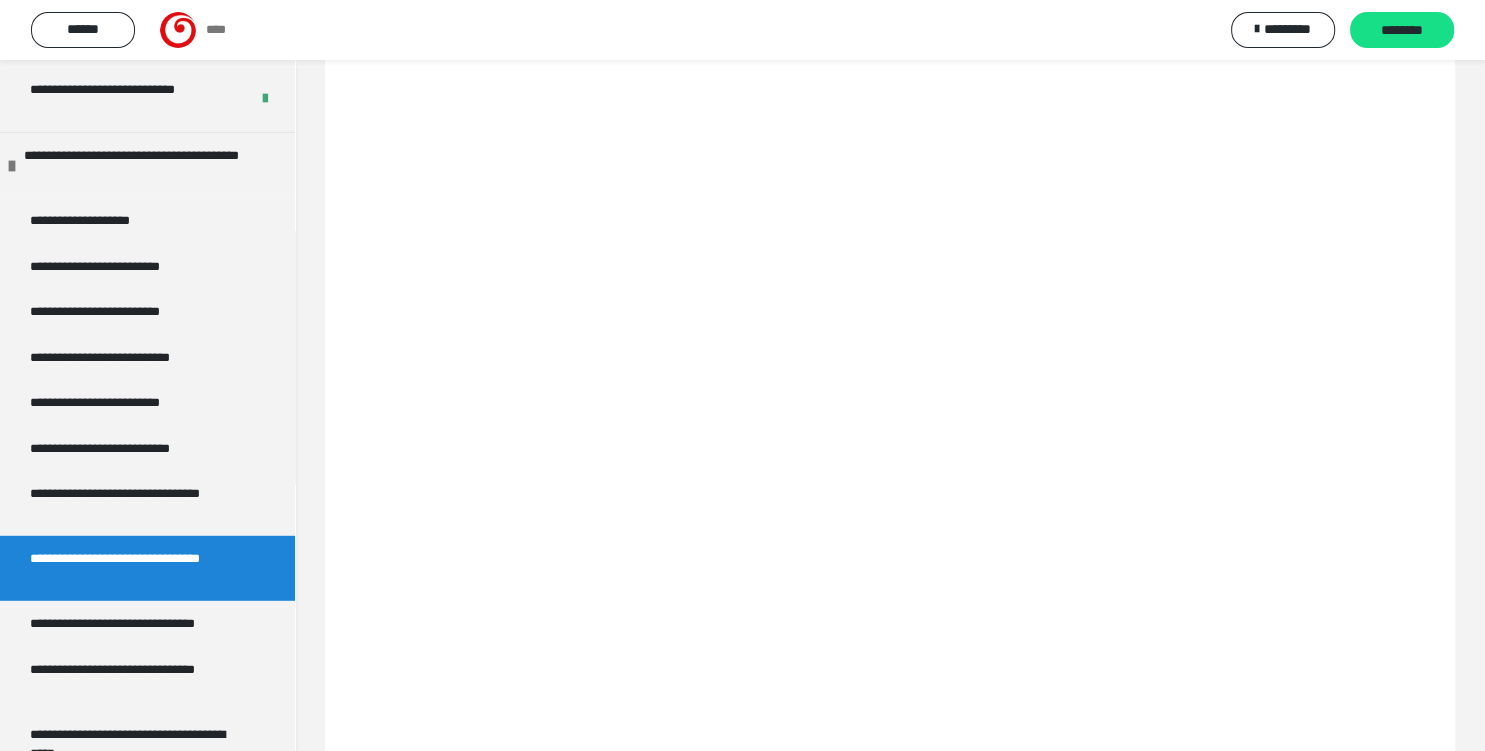 click on "**********" at bounding box center [139, 568] 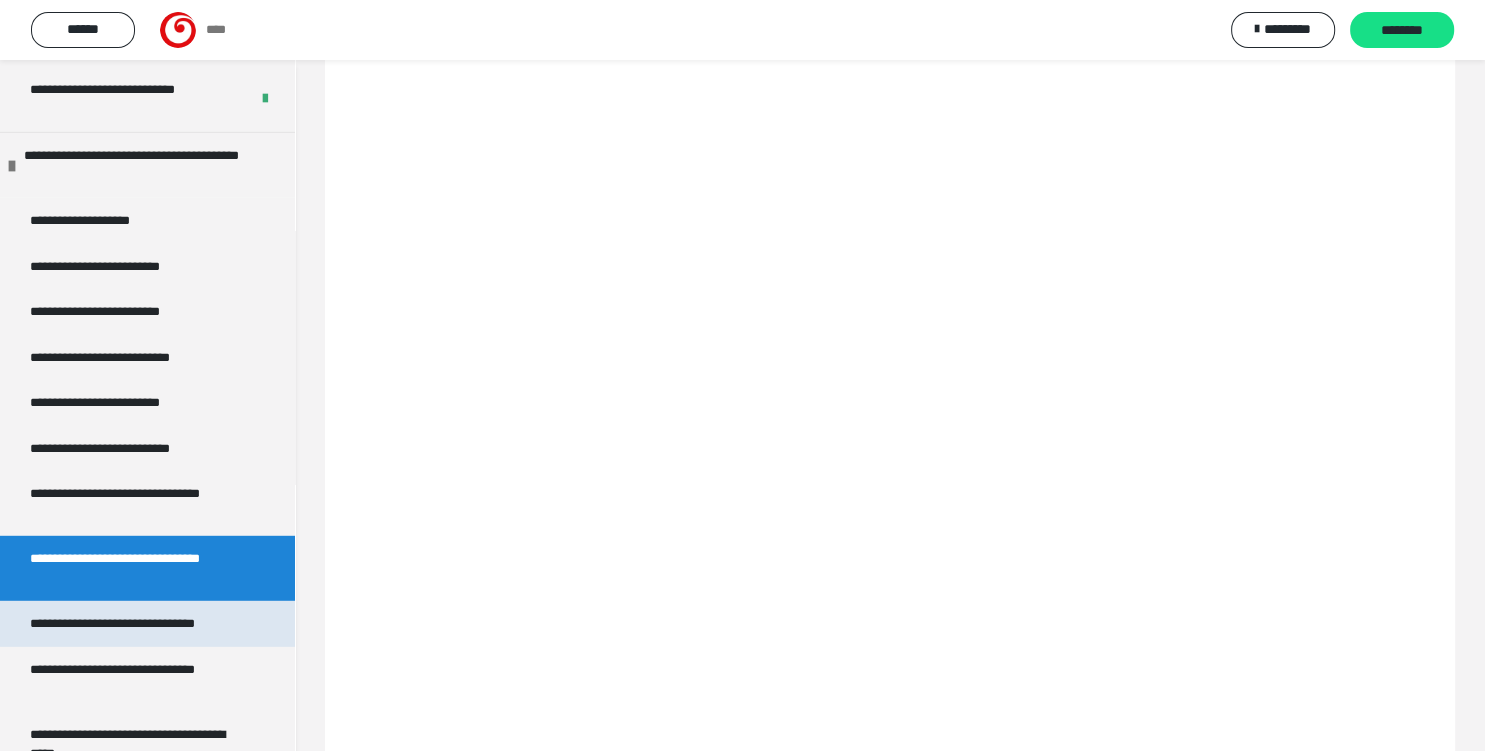 click on "**********" at bounding box center [139, 624] 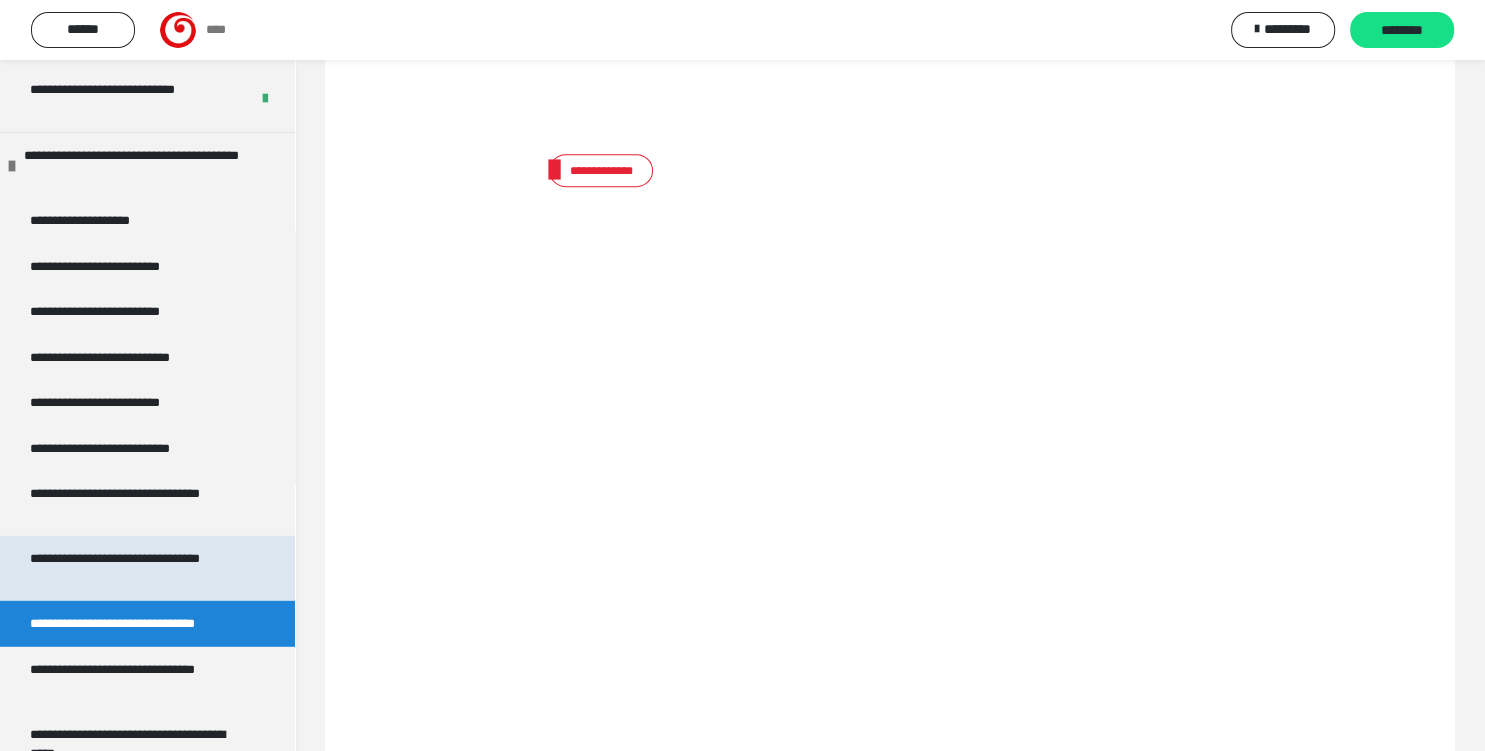 click on "**********" at bounding box center [139, 568] 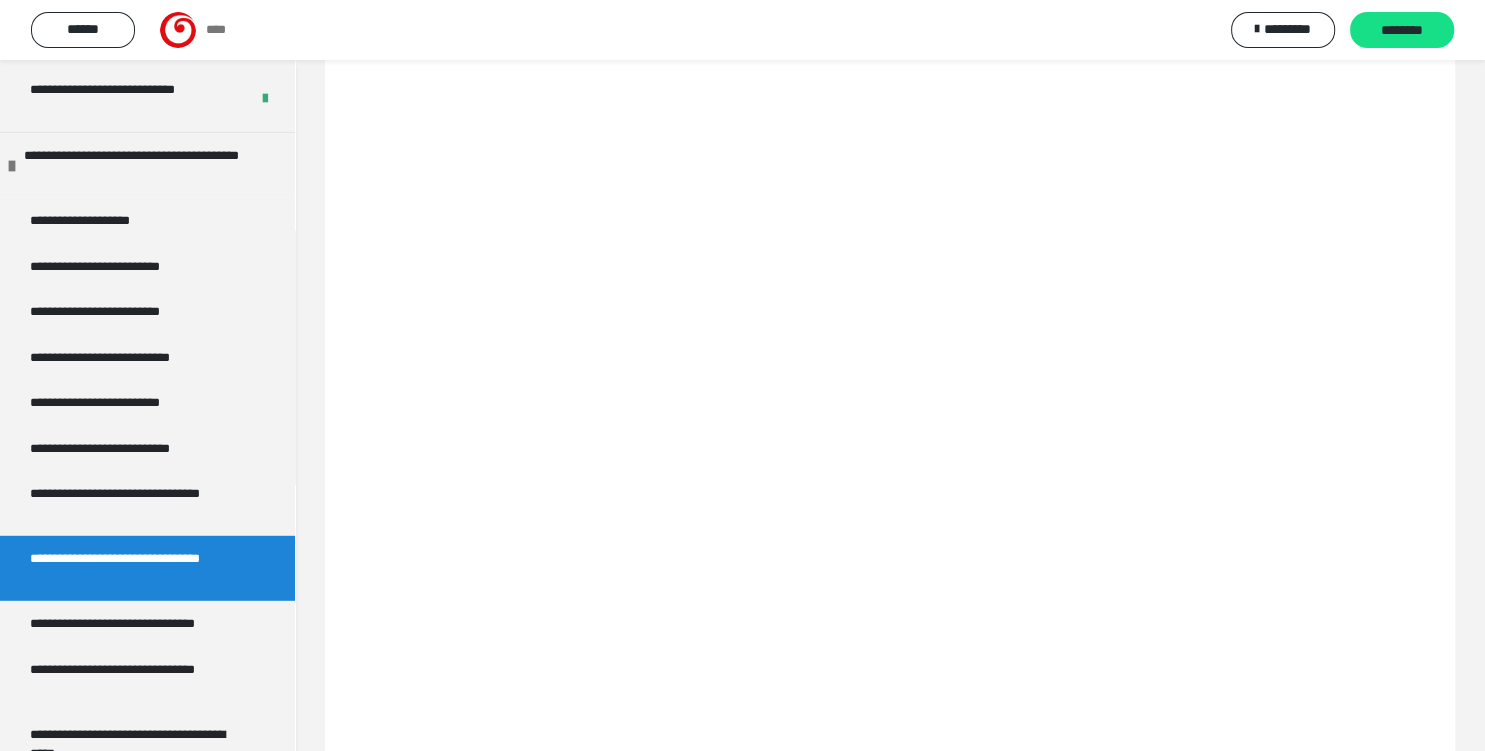 click on "**********" at bounding box center [139, 568] 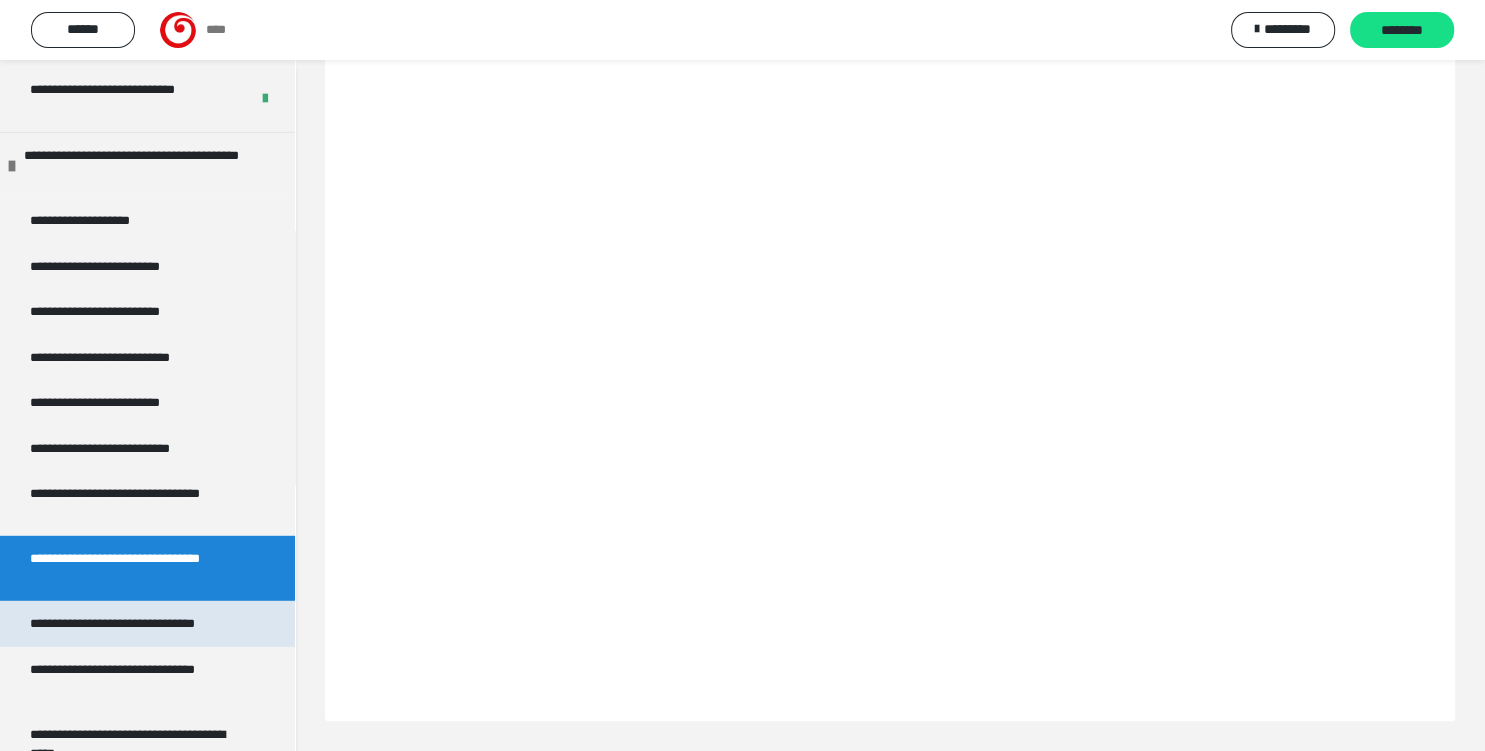 click on "**********" at bounding box center [139, 624] 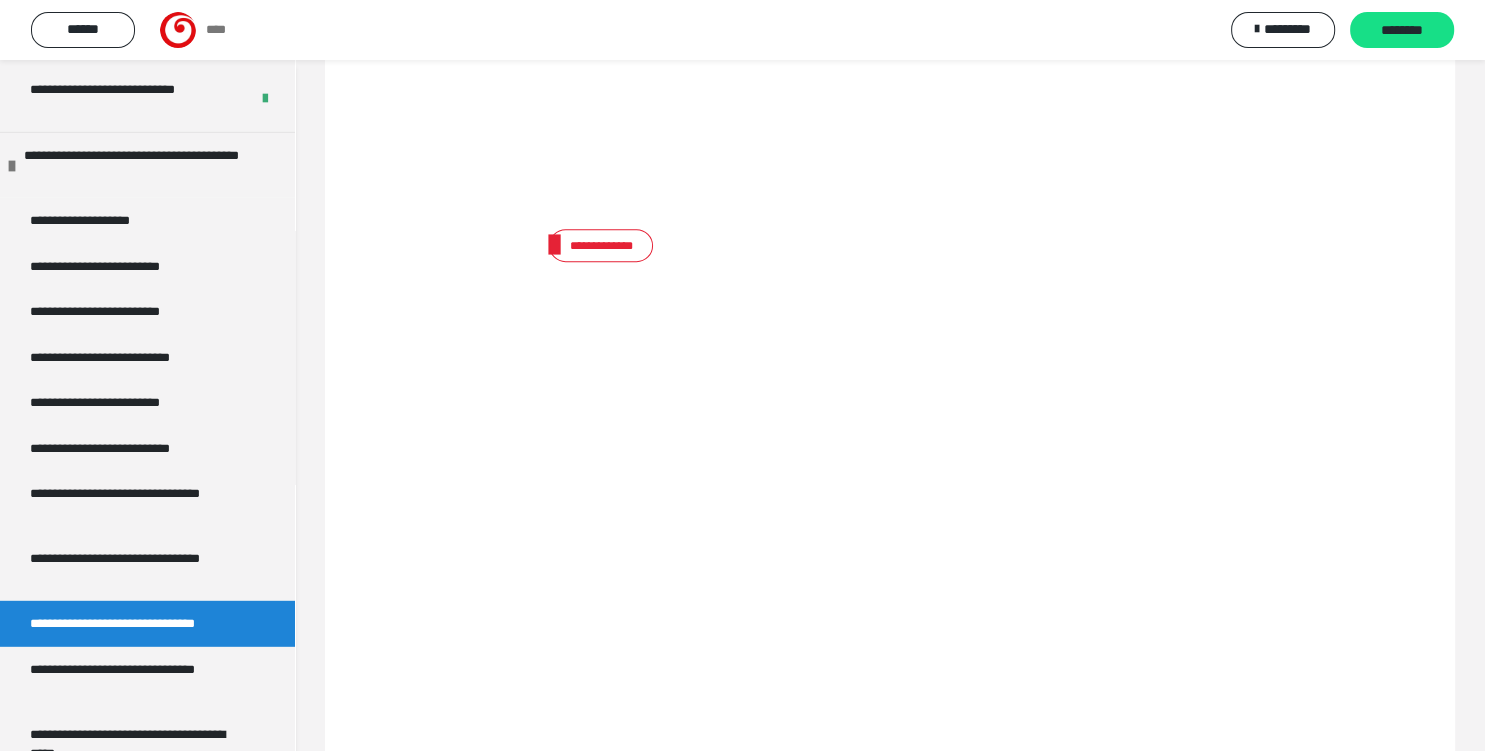 scroll, scrollTop: 712, scrollLeft: 0, axis: vertical 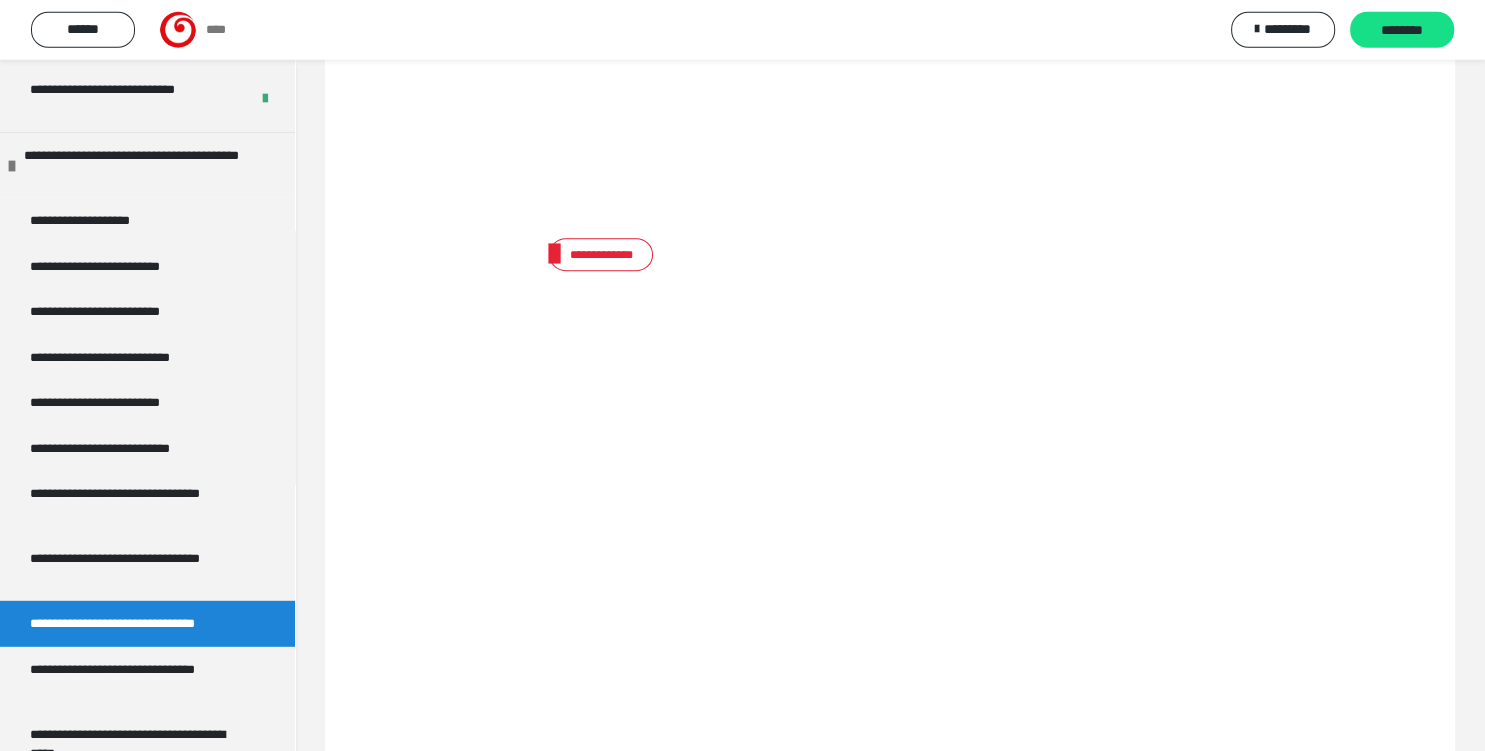 click on "**********" at bounding box center (601, 255) 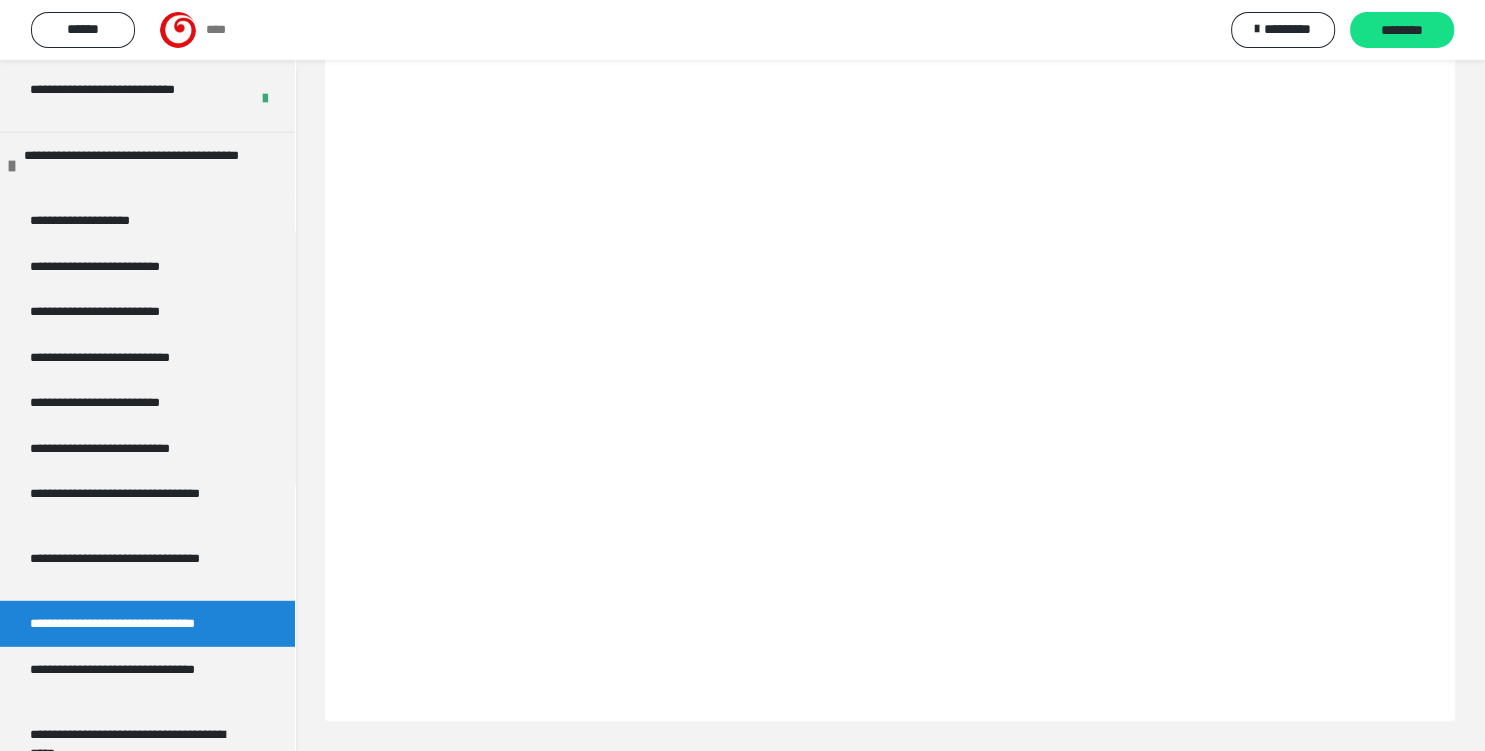 scroll, scrollTop: 1115, scrollLeft: 0, axis: vertical 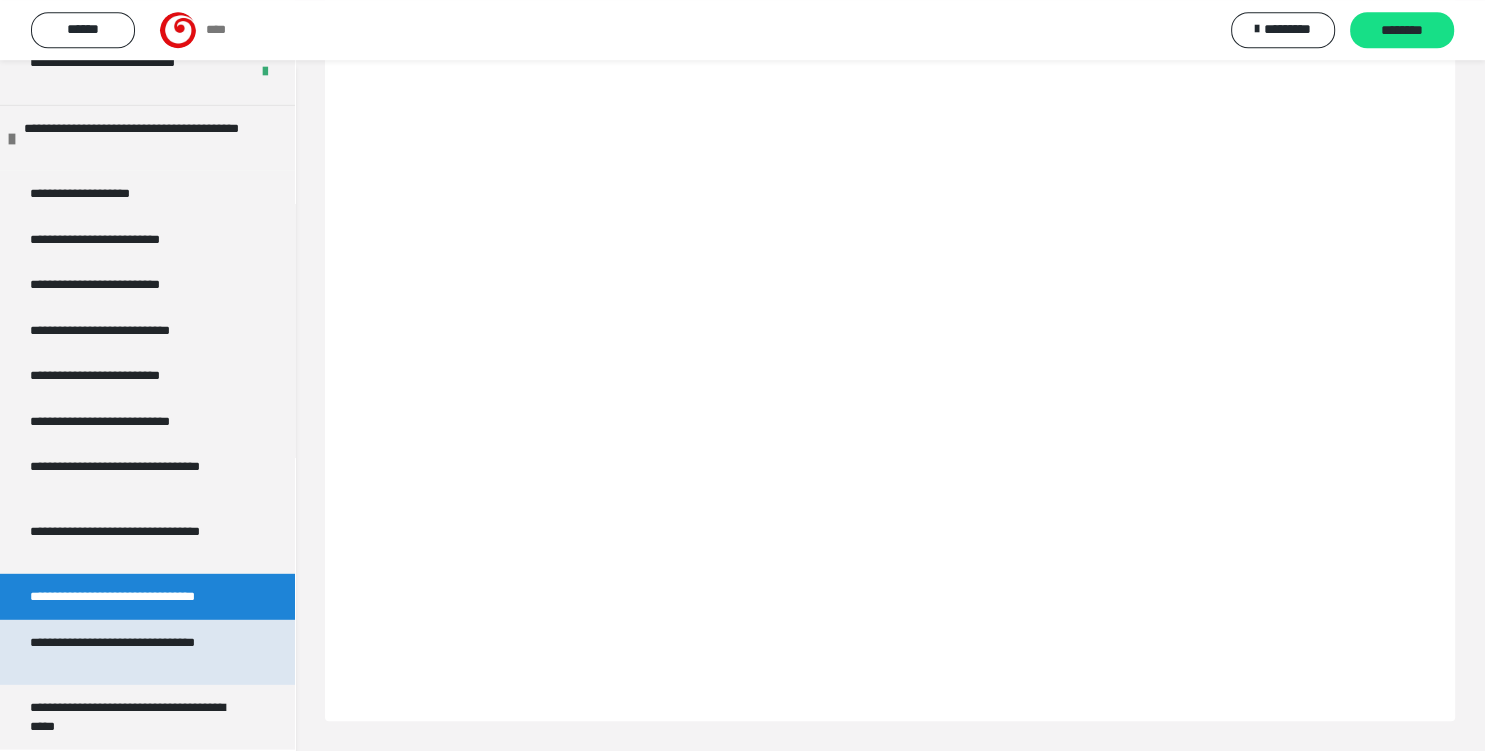 click on "**********" at bounding box center [139, 652] 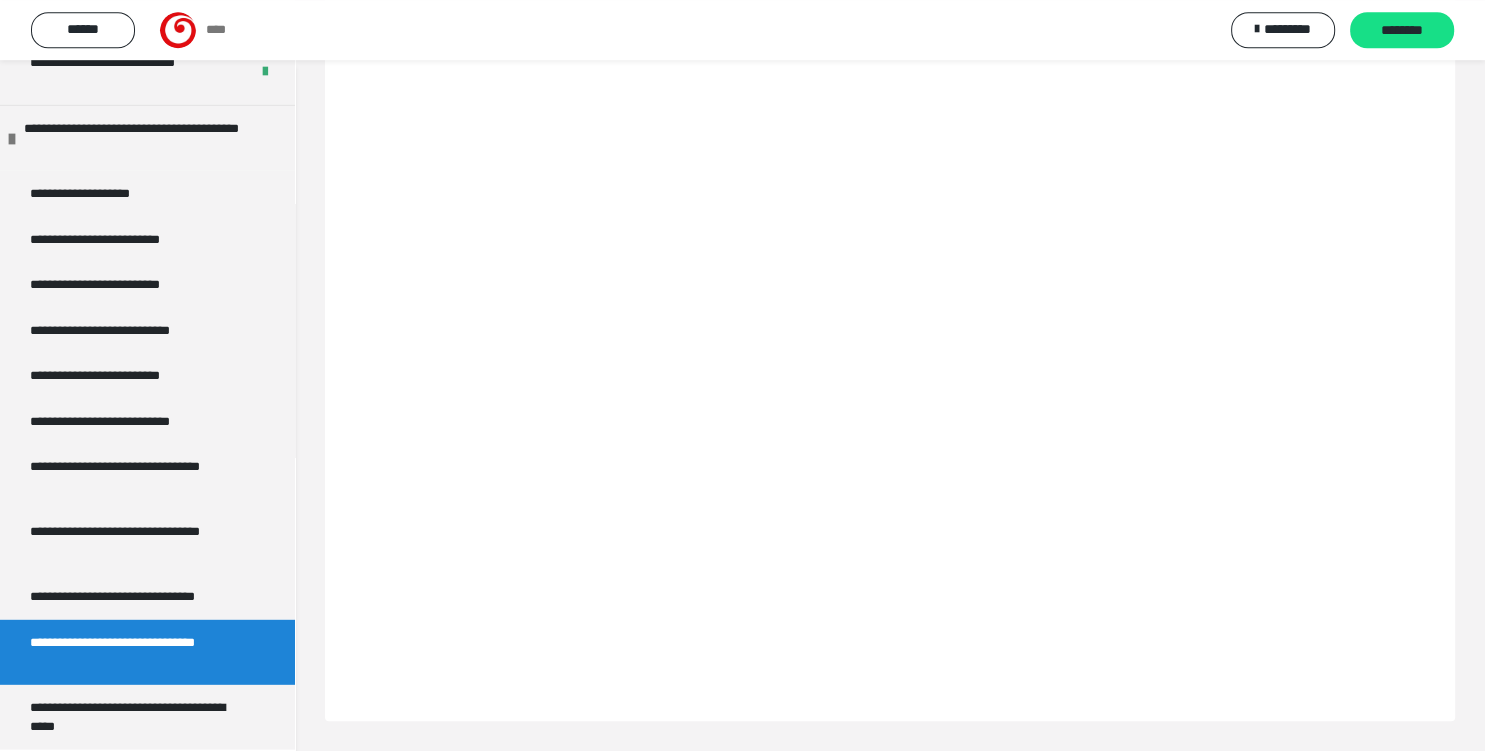 scroll, scrollTop: 1107, scrollLeft: 0, axis: vertical 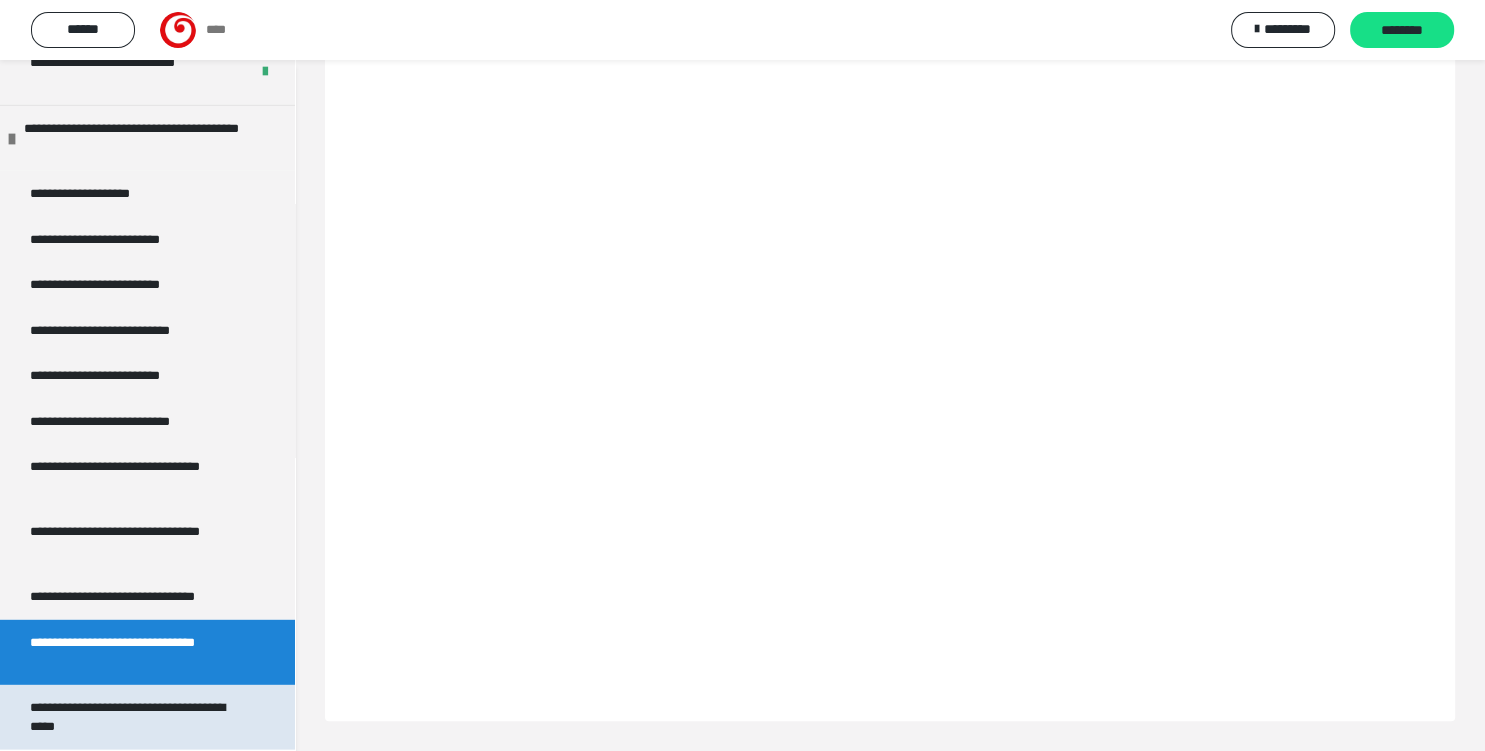 click on "**********" at bounding box center [139, 717] 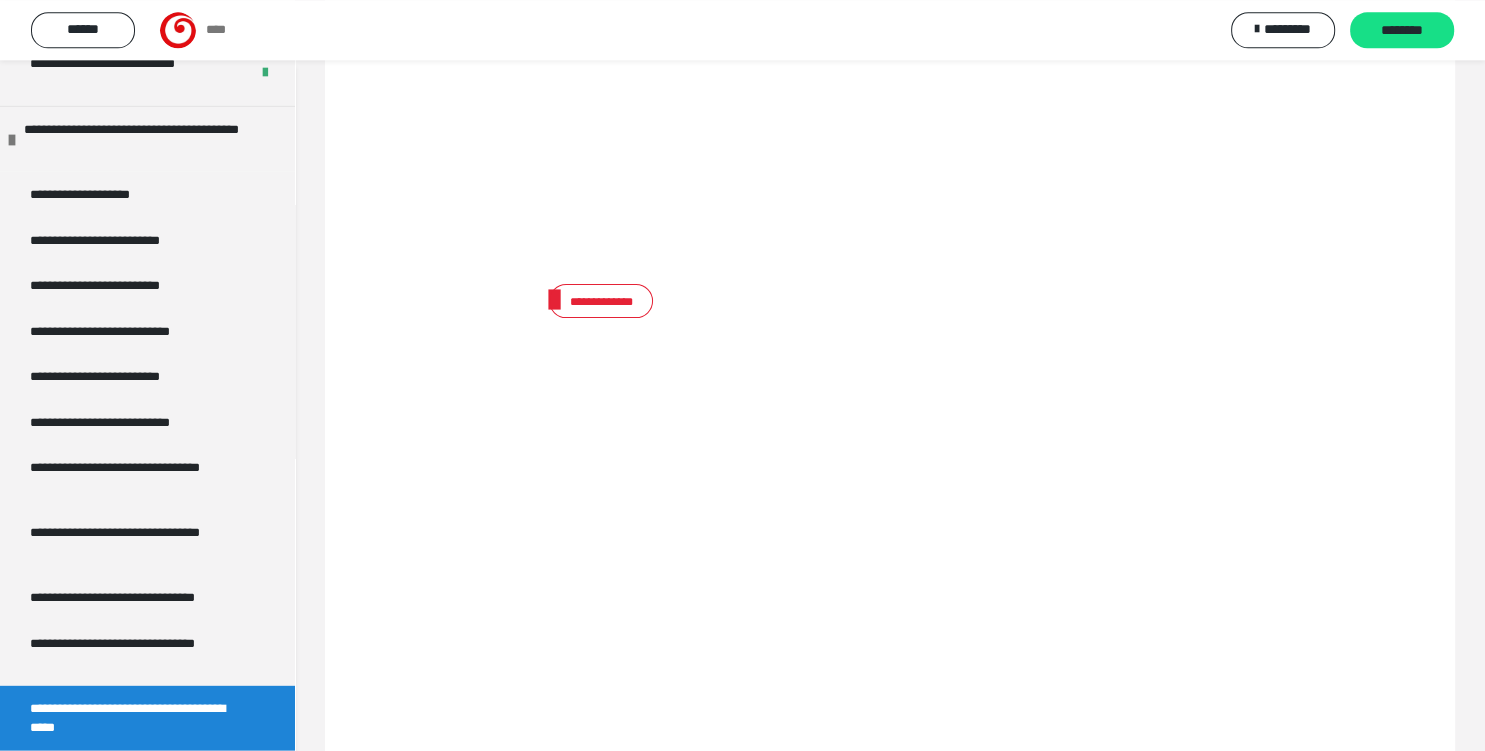 scroll, scrollTop: 552, scrollLeft: 0, axis: vertical 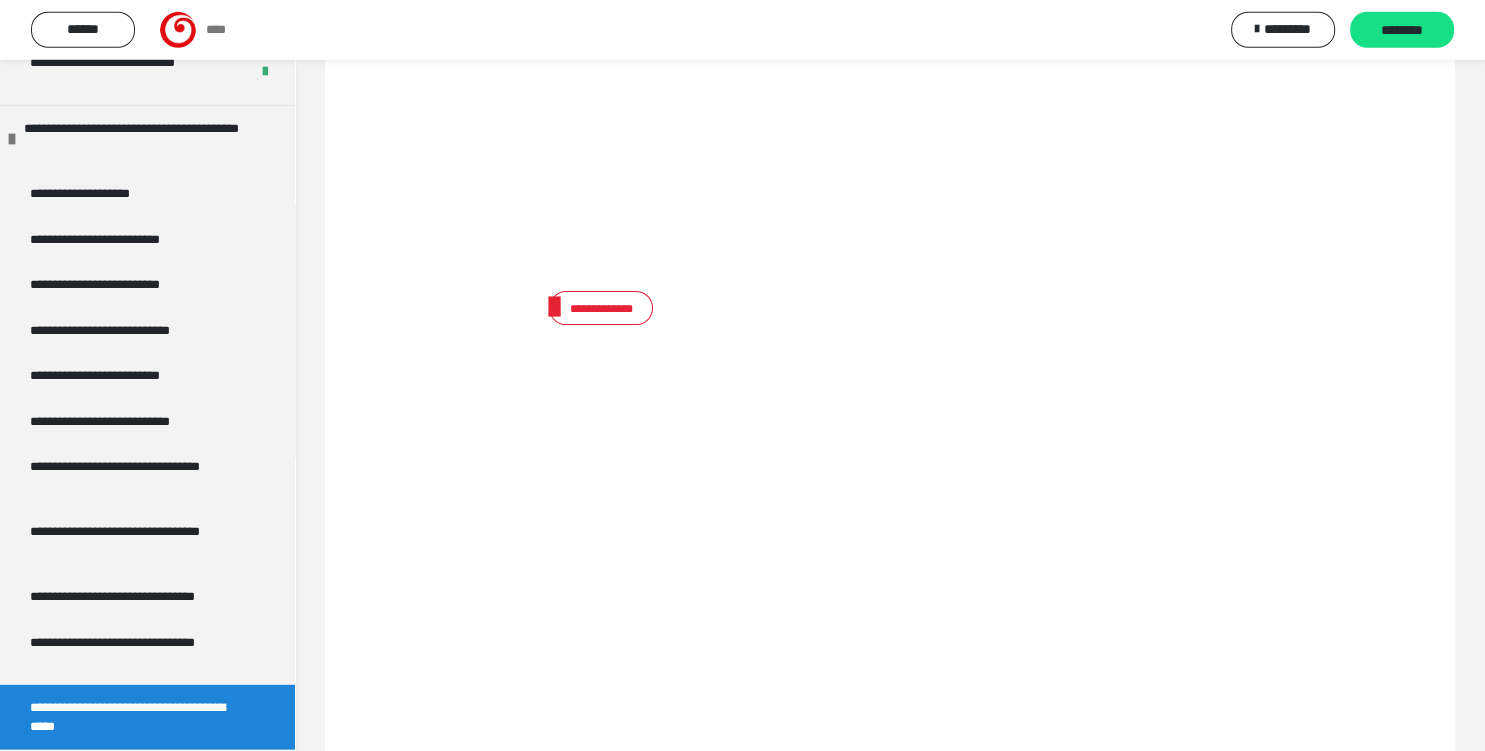 click on "**********" at bounding box center (601, 308) 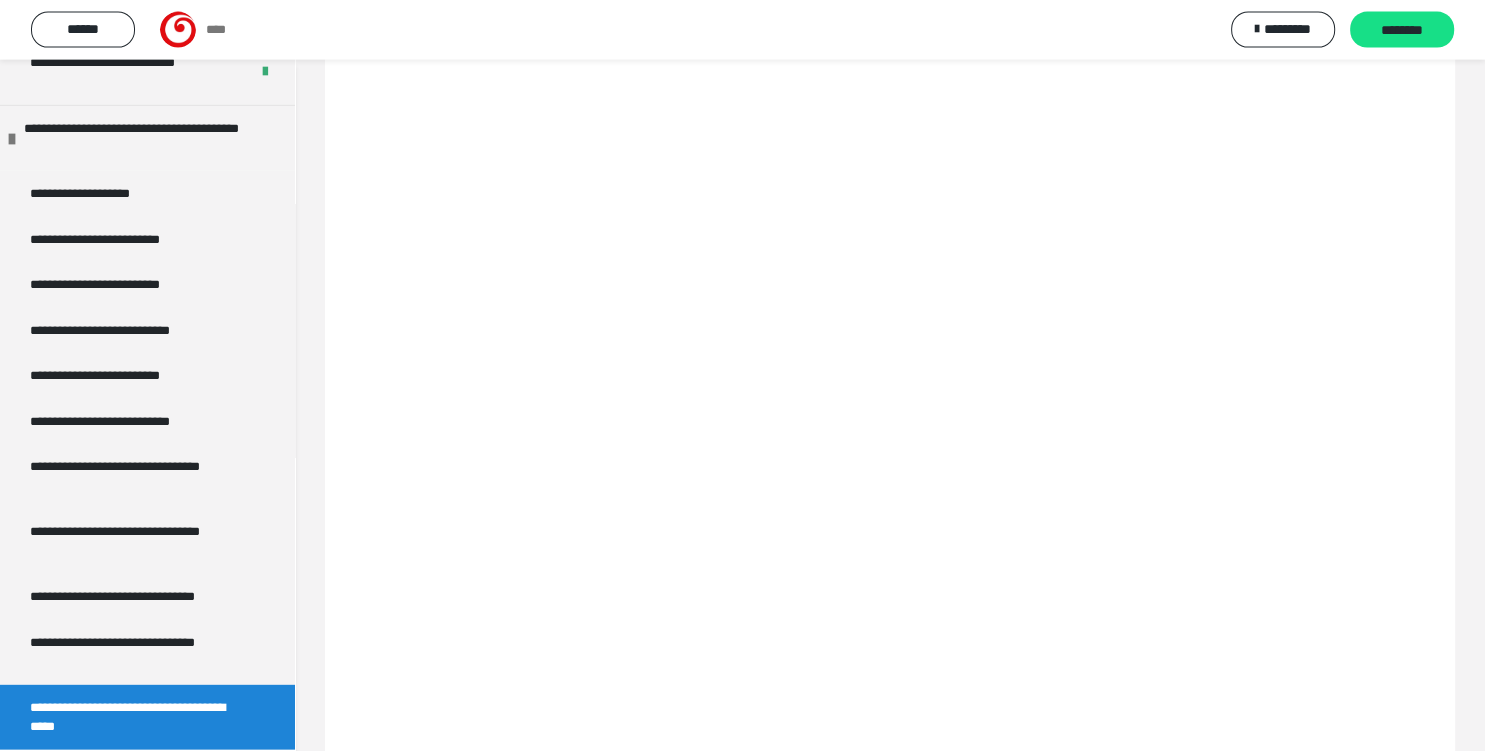 scroll, scrollTop: 879, scrollLeft: 0, axis: vertical 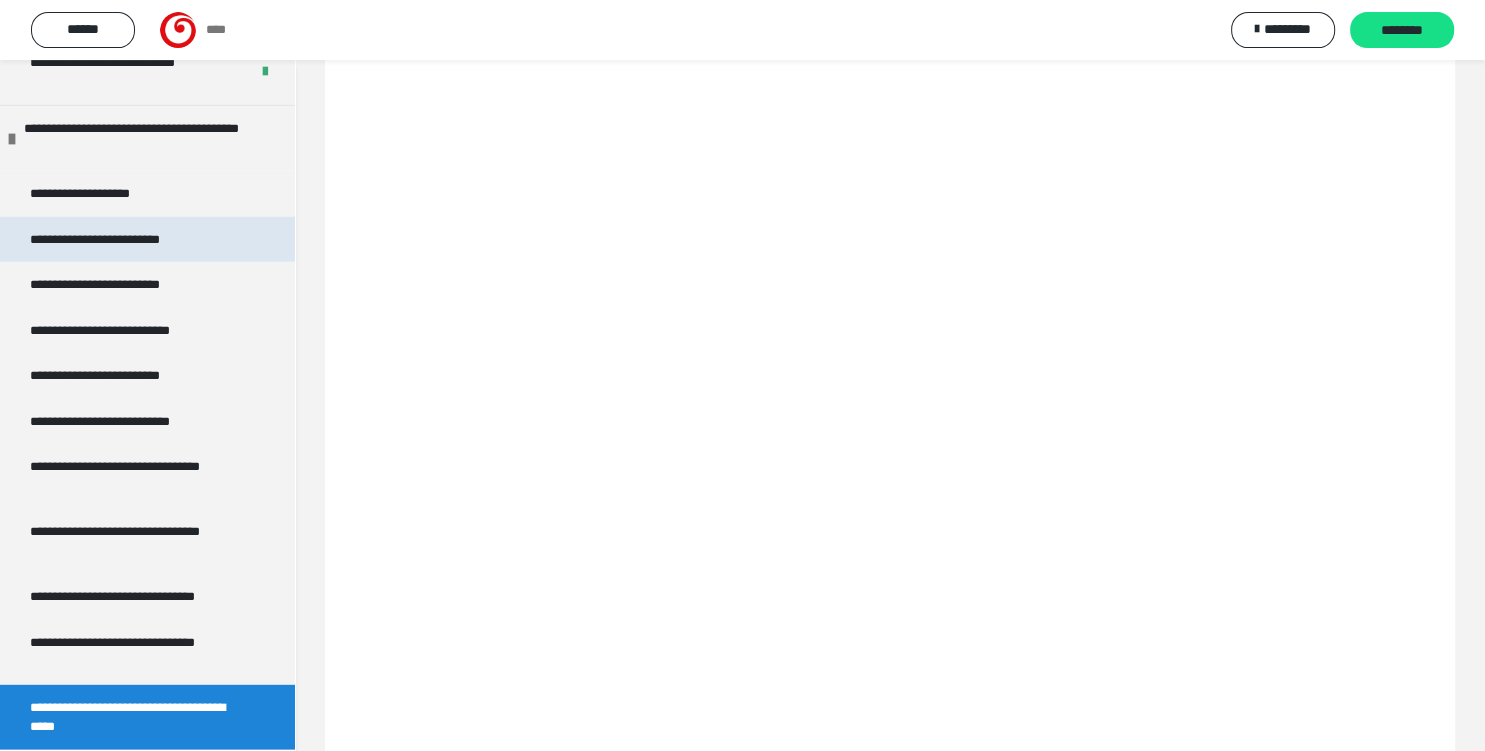 click on "**********" at bounding box center [112, 240] 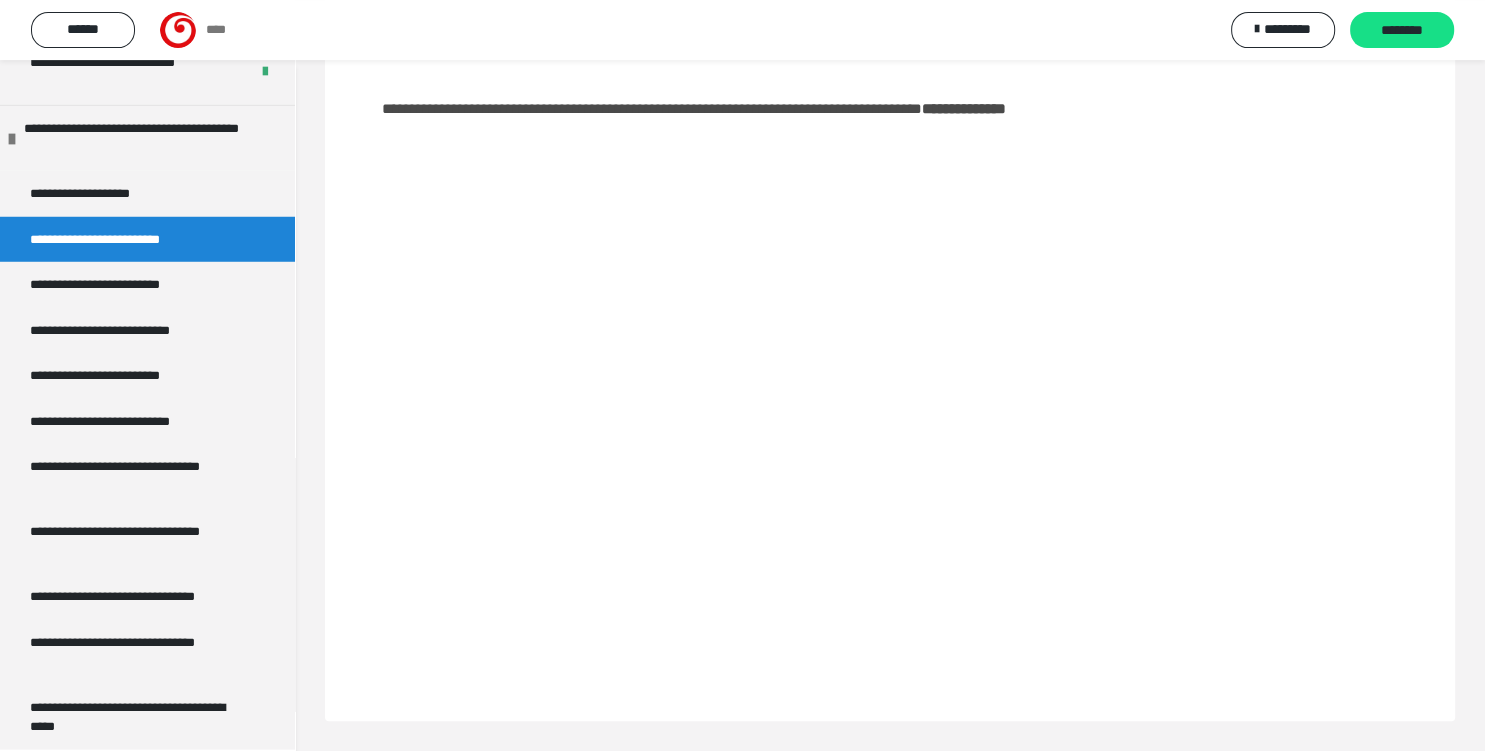 scroll, scrollTop: 271, scrollLeft: 0, axis: vertical 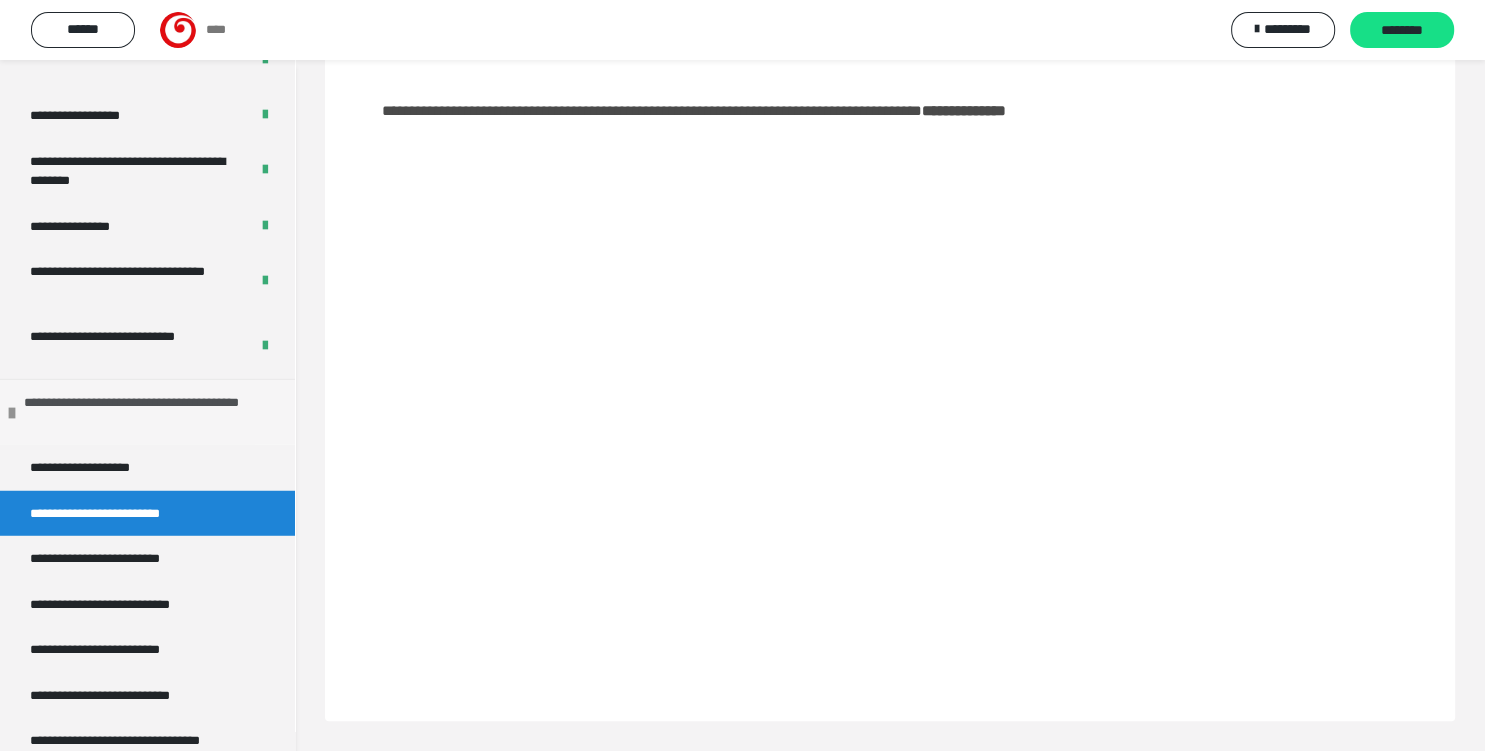click on "**********" at bounding box center [152, 412] 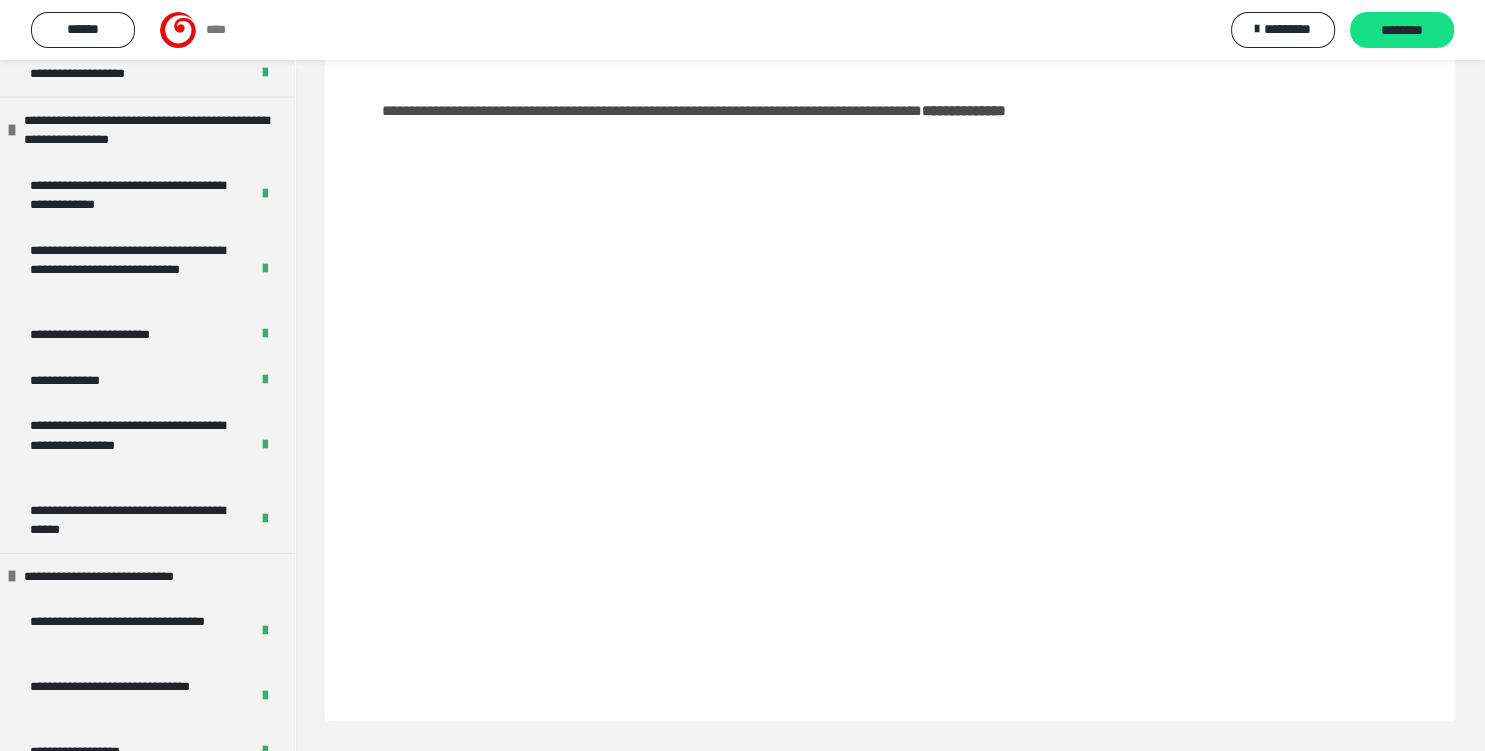 scroll, scrollTop: 4866, scrollLeft: 0, axis: vertical 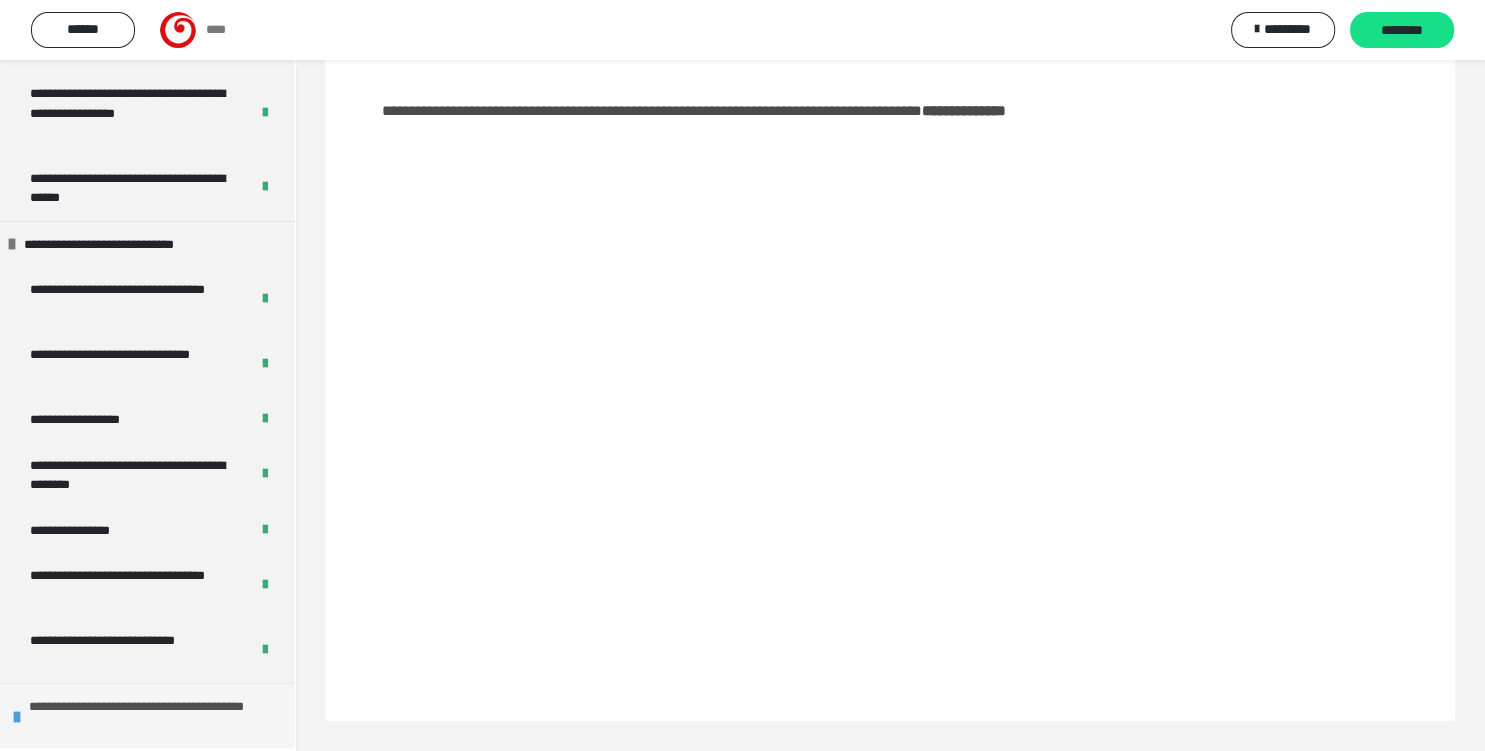 click on "**********" at bounding box center (157, 716) 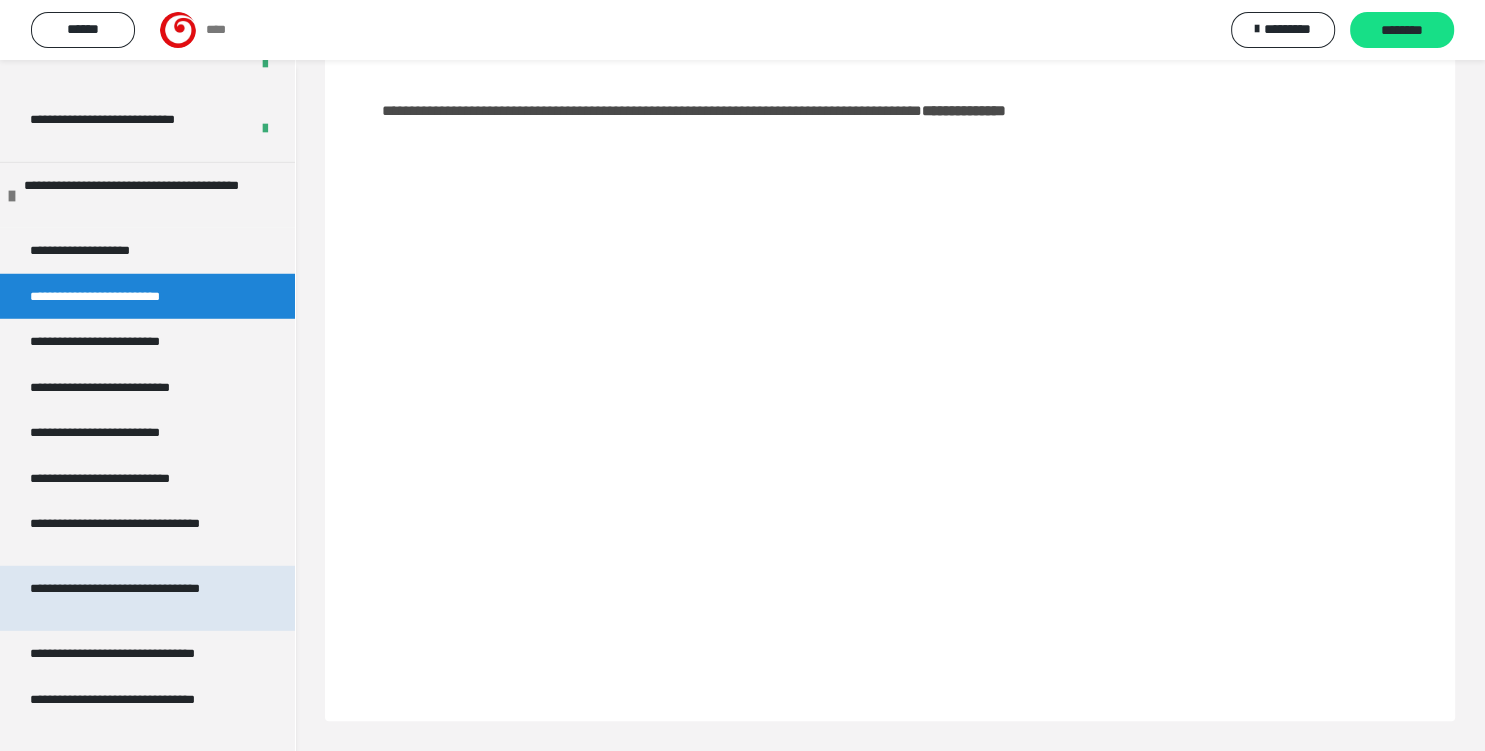 scroll, scrollTop: 5388, scrollLeft: 0, axis: vertical 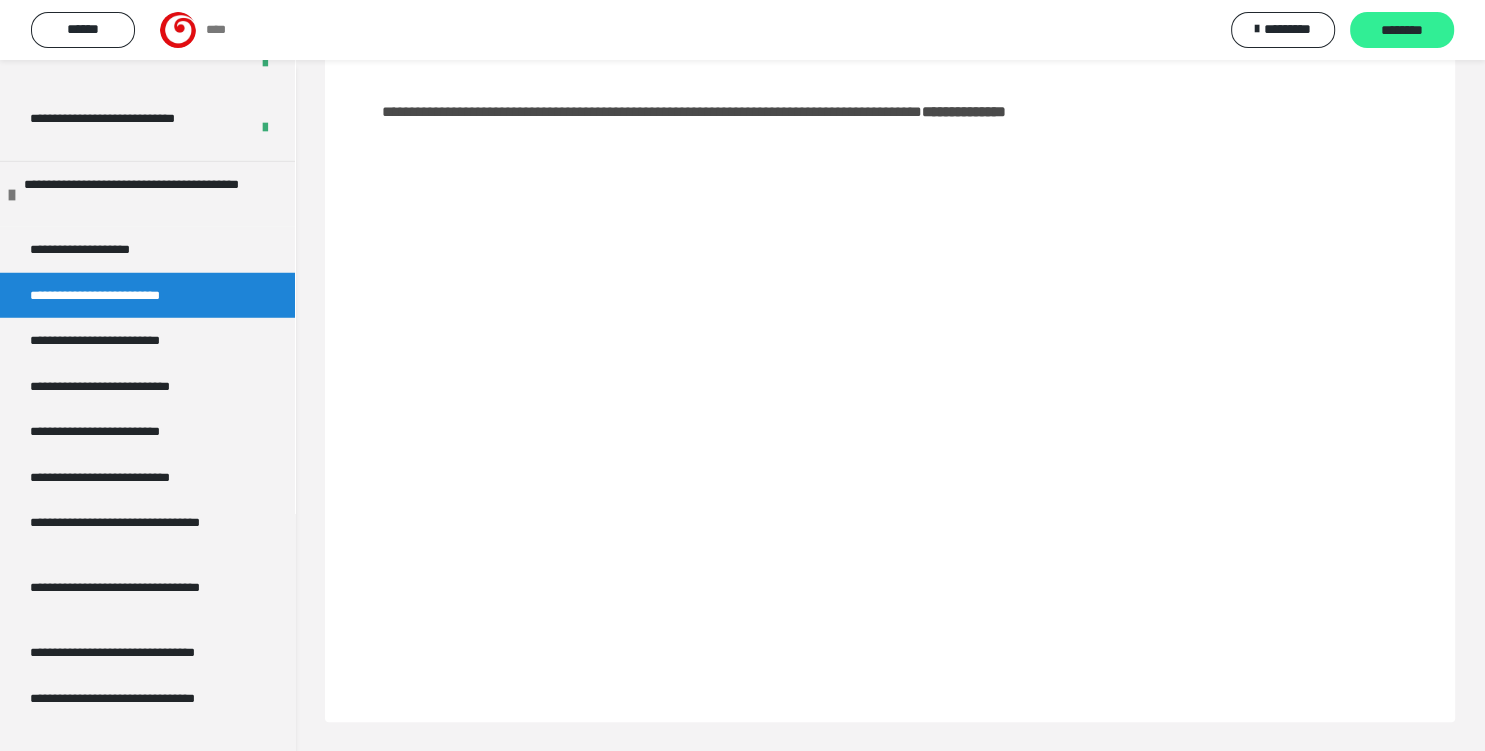 click on "********" at bounding box center [1402, 31] 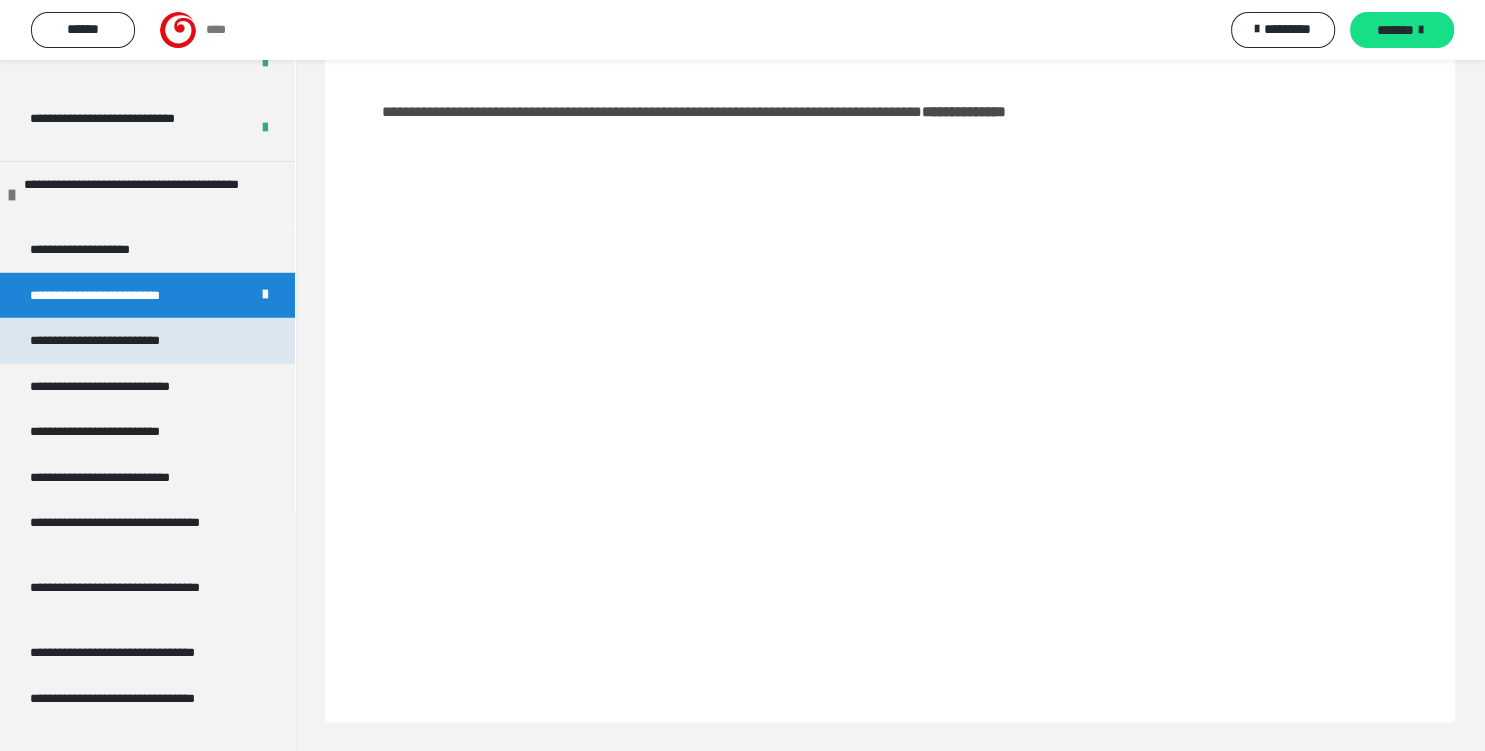 click on "**********" at bounding box center [112, 341] 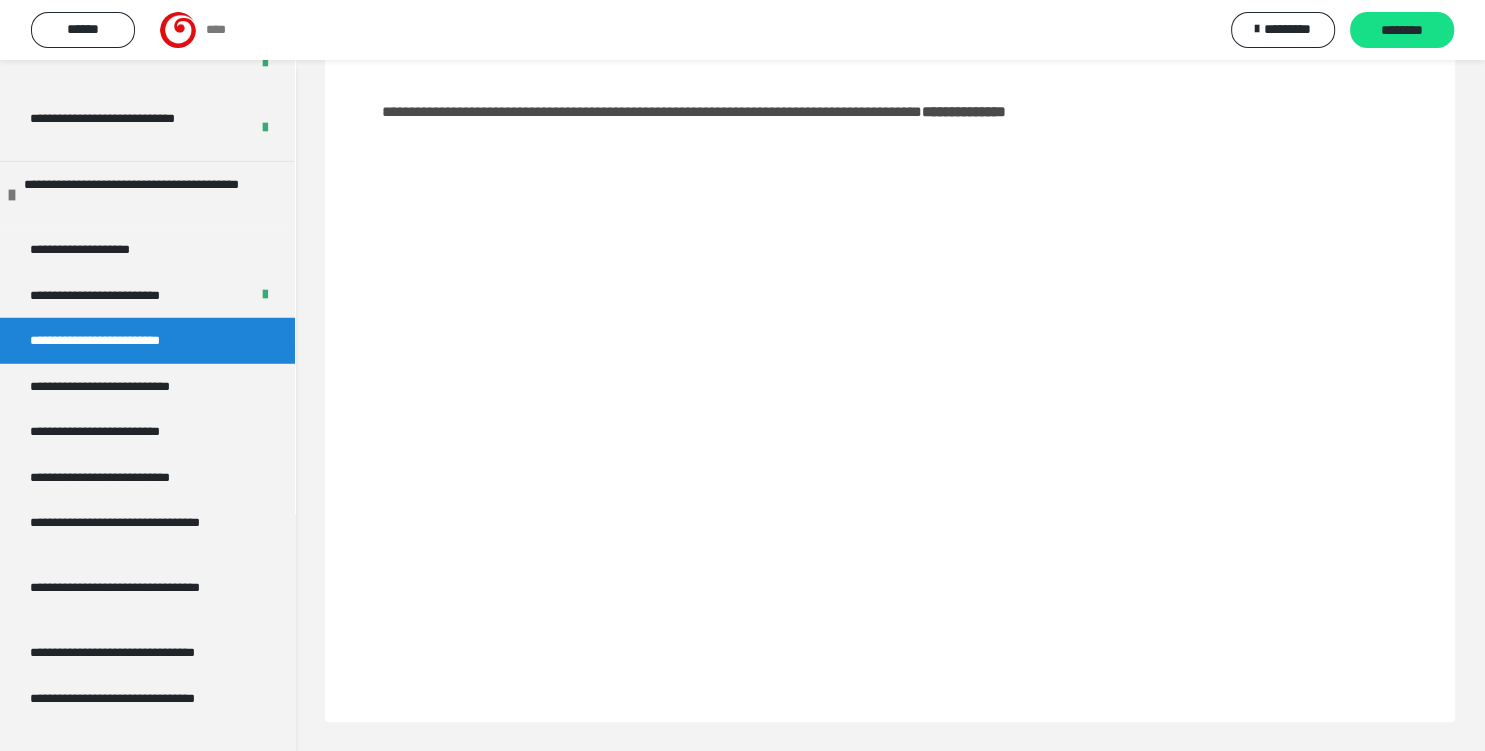 scroll, scrollTop: 271, scrollLeft: 0, axis: vertical 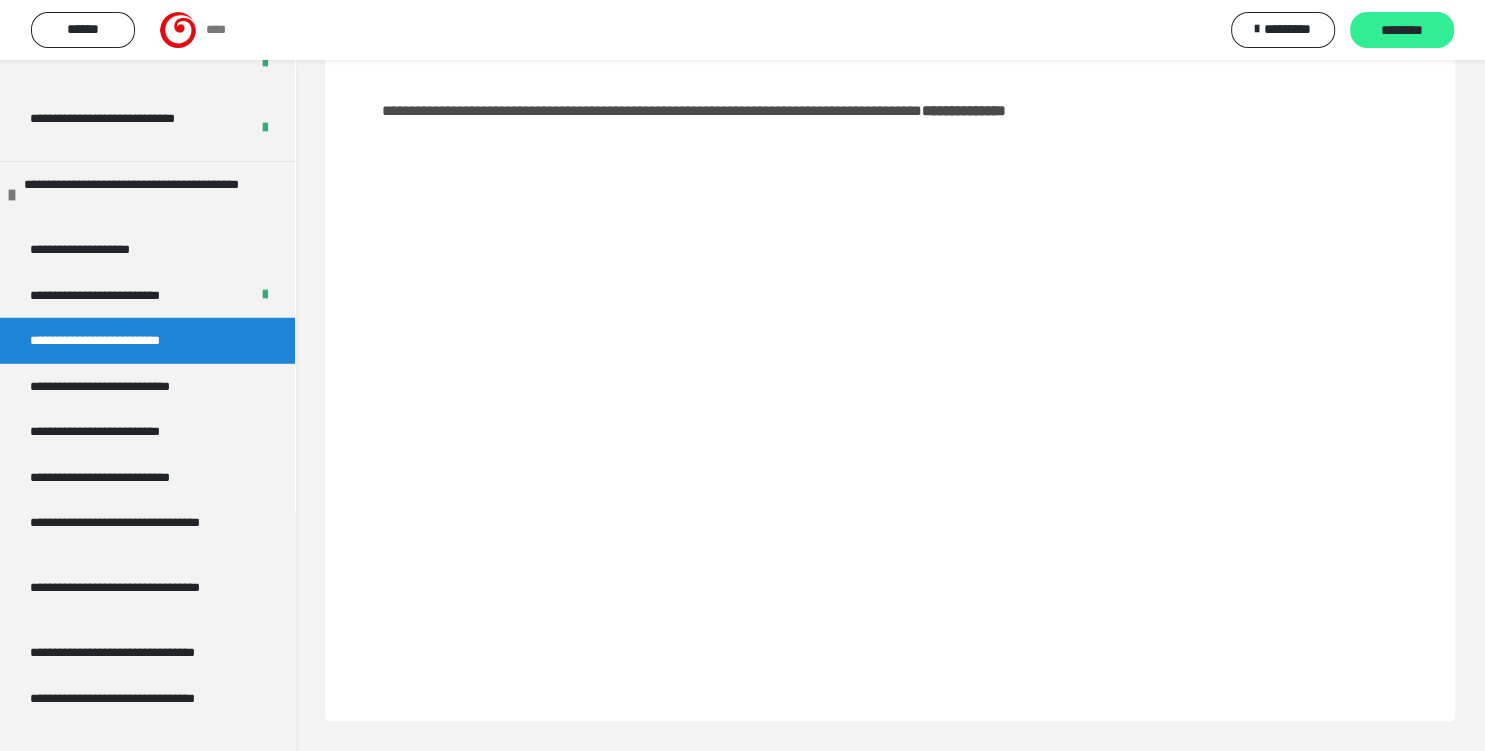 click on "********" at bounding box center [1402, 30] 